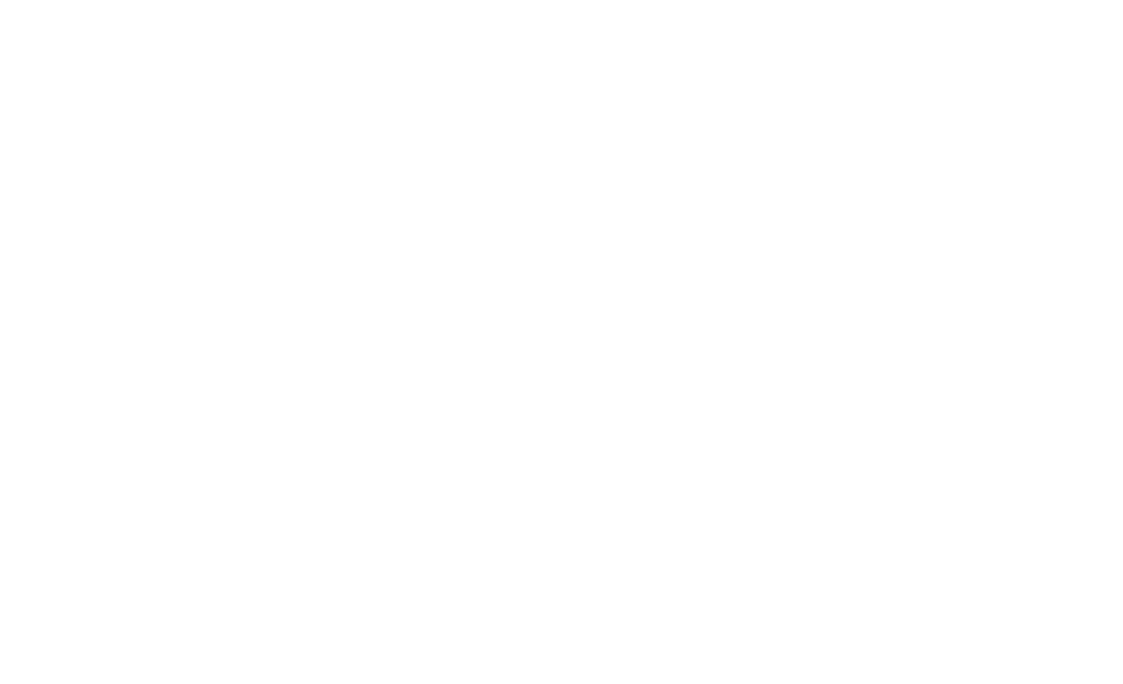 scroll, scrollTop: 0, scrollLeft: 0, axis: both 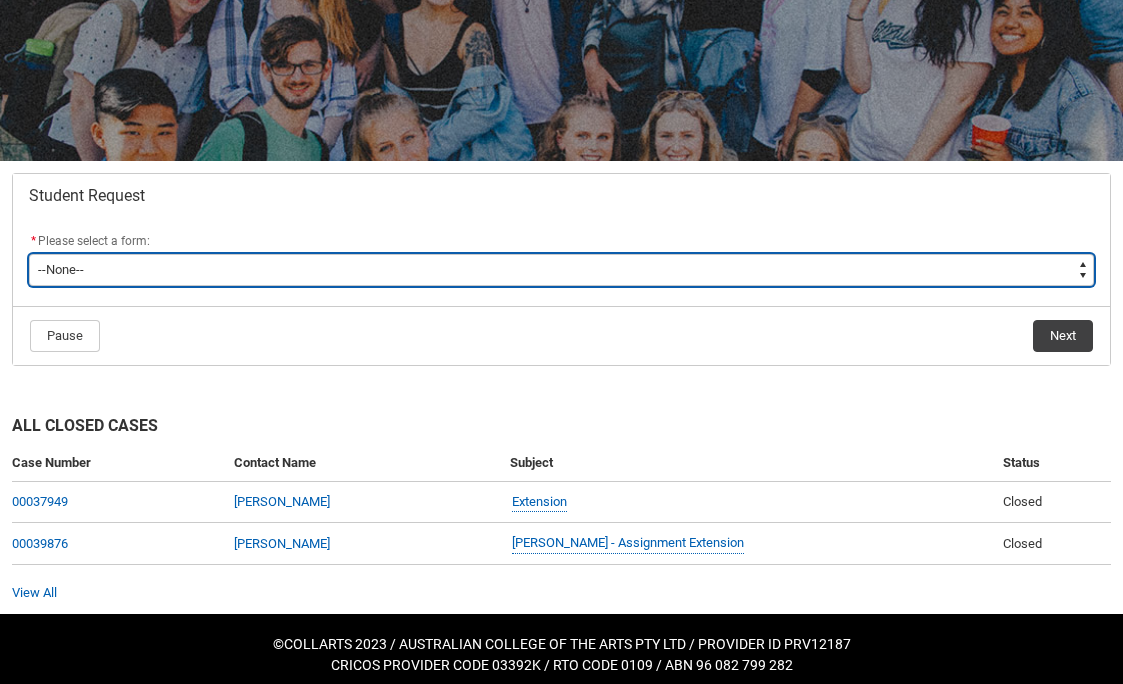 click on "--None-- Academic Transcript Application to Appeal Assignment Extension Course Credit / RPL Course Transfer Deferral / Leave of Absence Enrolment Variation Grievance Reasonable Adjustment Return to Study Application Special Consideration Tuition Fee Refund Withdraw & Cancel Enrolment General Enquiry FEE-HELP Exemption Form Financial Hardship Program" at bounding box center (561, 270) 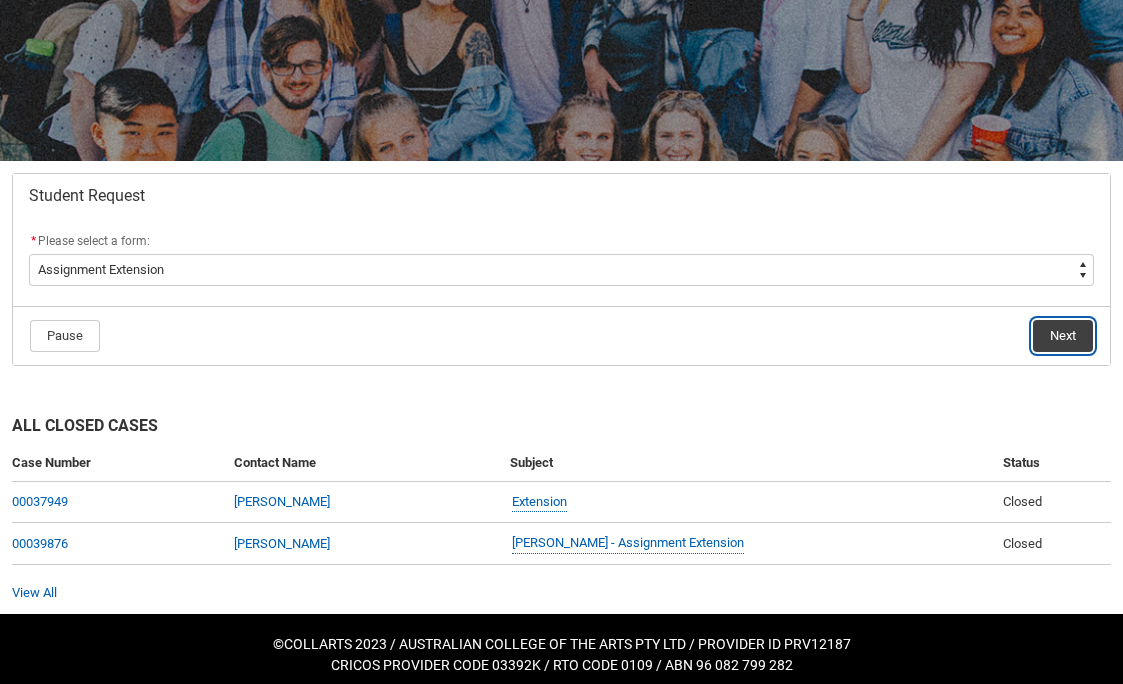click on "Next" 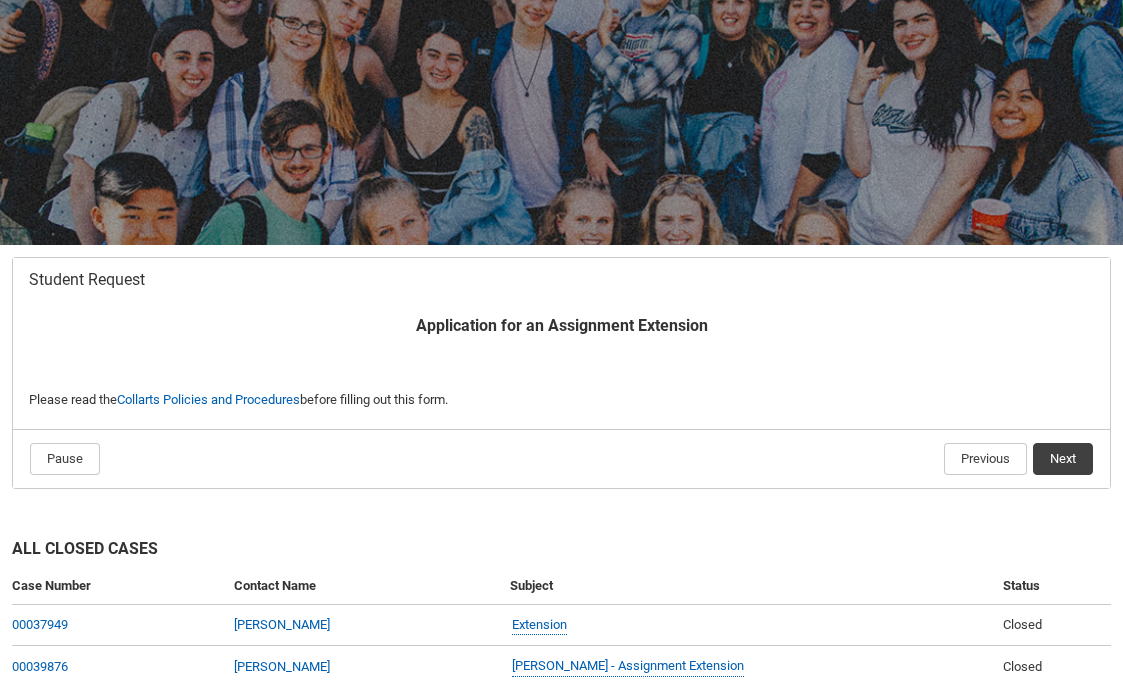 scroll, scrollTop: 213, scrollLeft: 0, axis: vertical 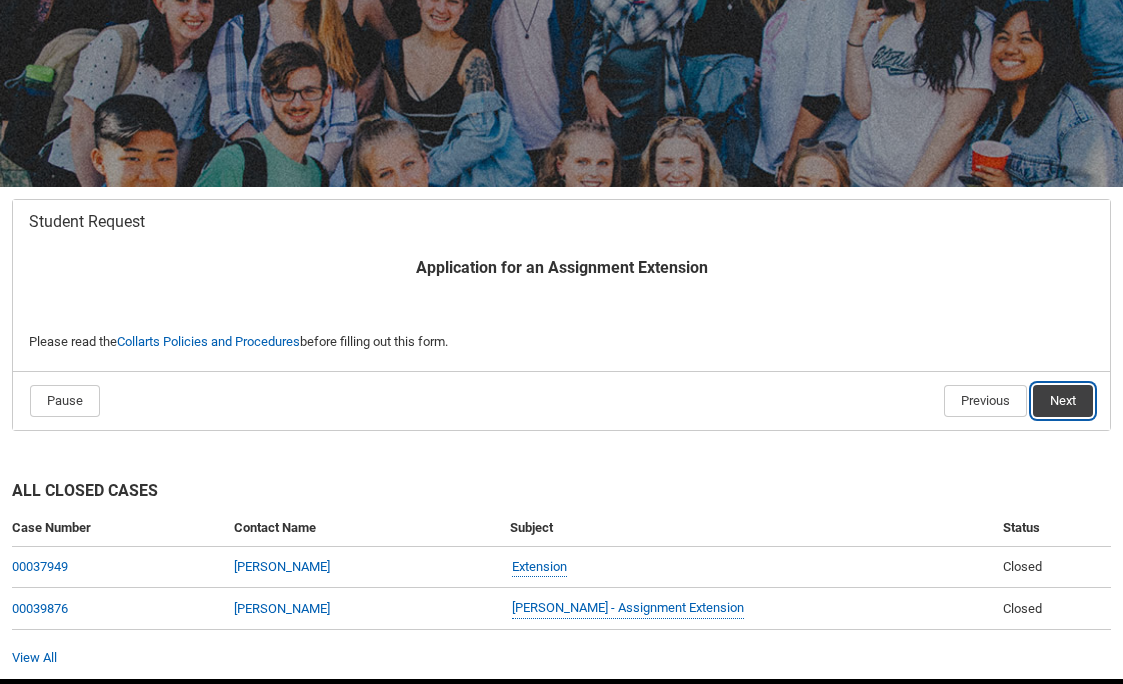 click on "Next" 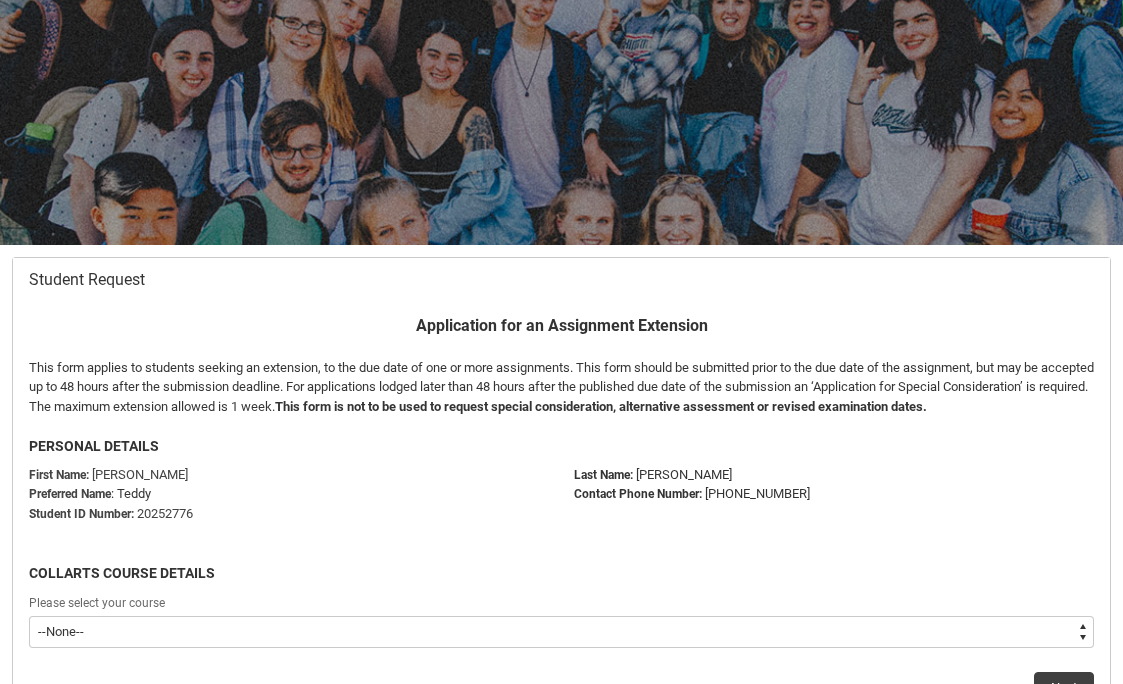 scroll, scrollTop: 213, scrollLeft: 0, axis: vertical 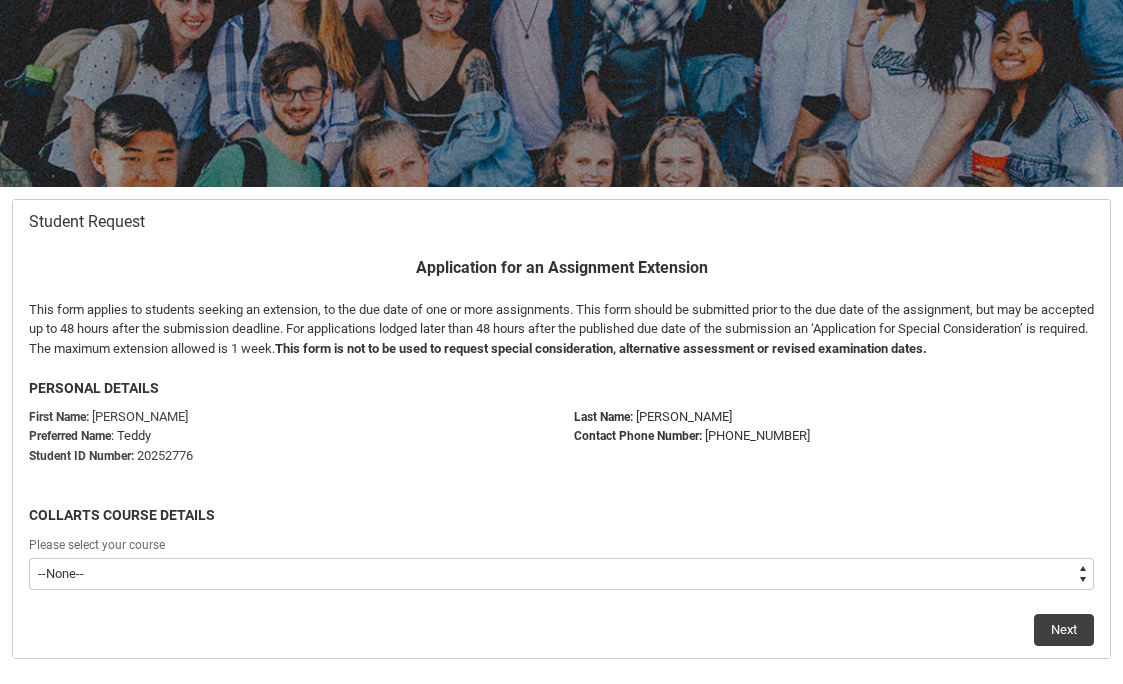 click on "--None-- Diploma of Music Production V2" at bounding box center [561, 574] 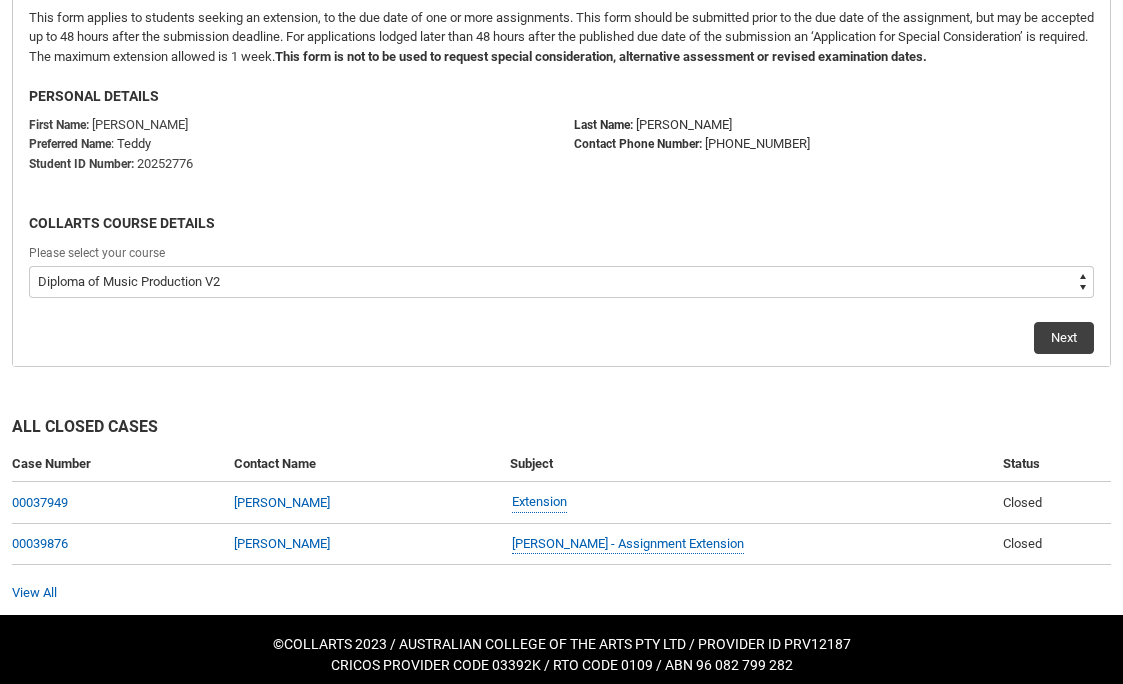 scroll, scrollTop: 536, scrollLeft: 0, axis: vertical 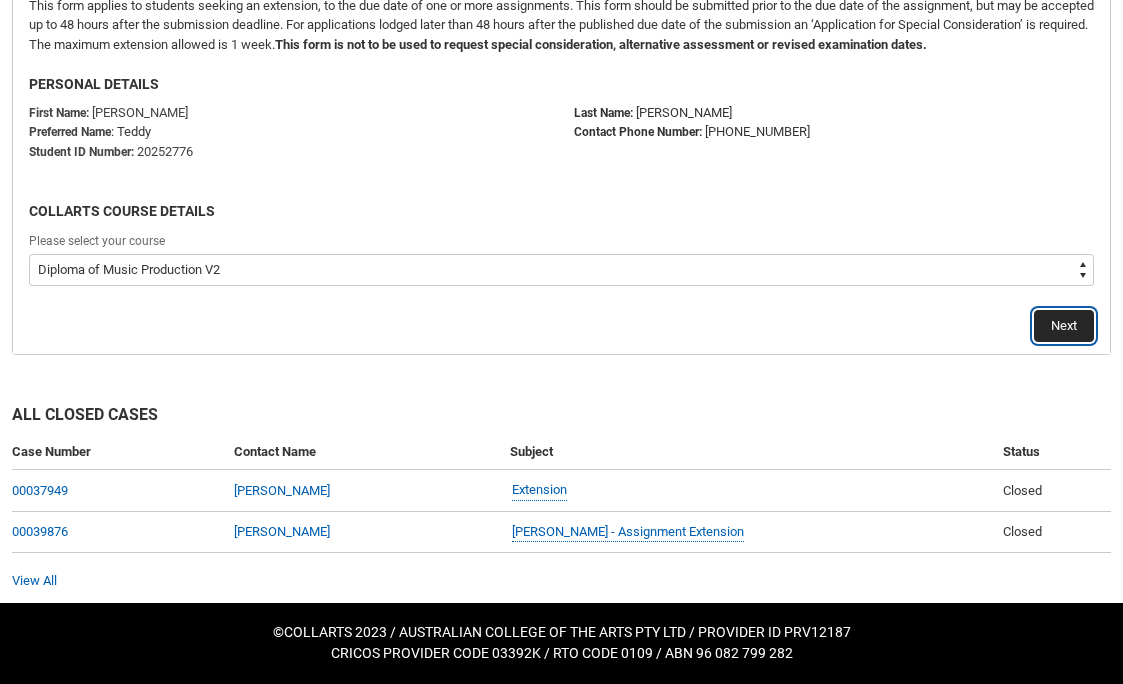 click on "Next" 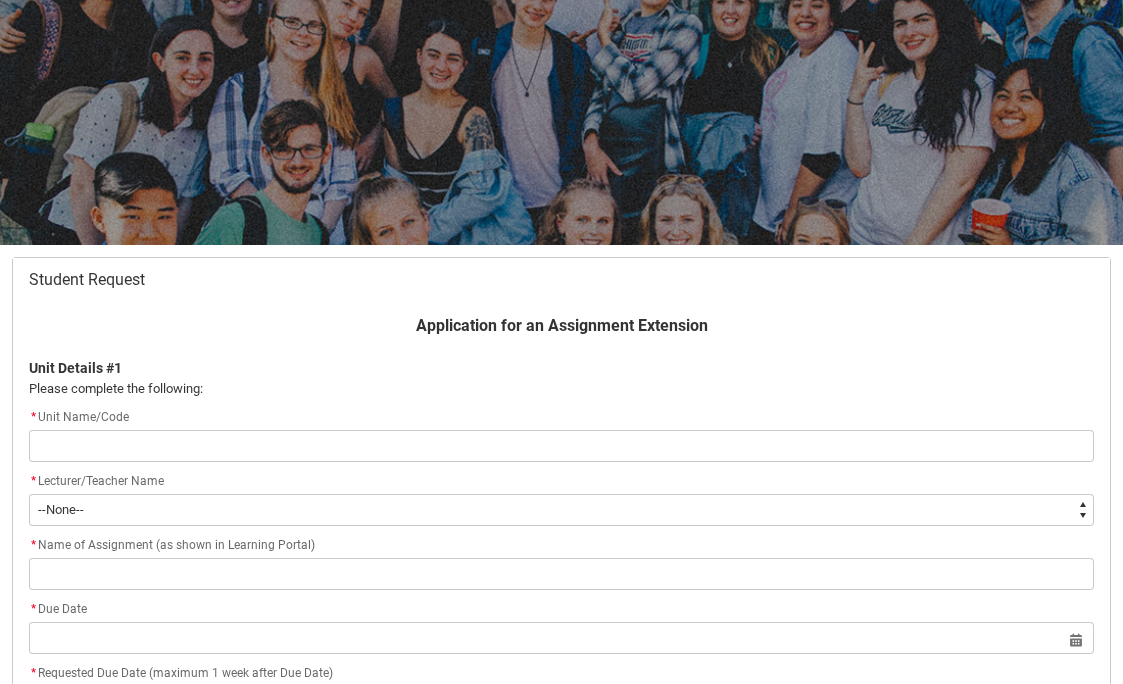 scroll, scrollTop: 220, scrollLeft: 0, axis: vertical 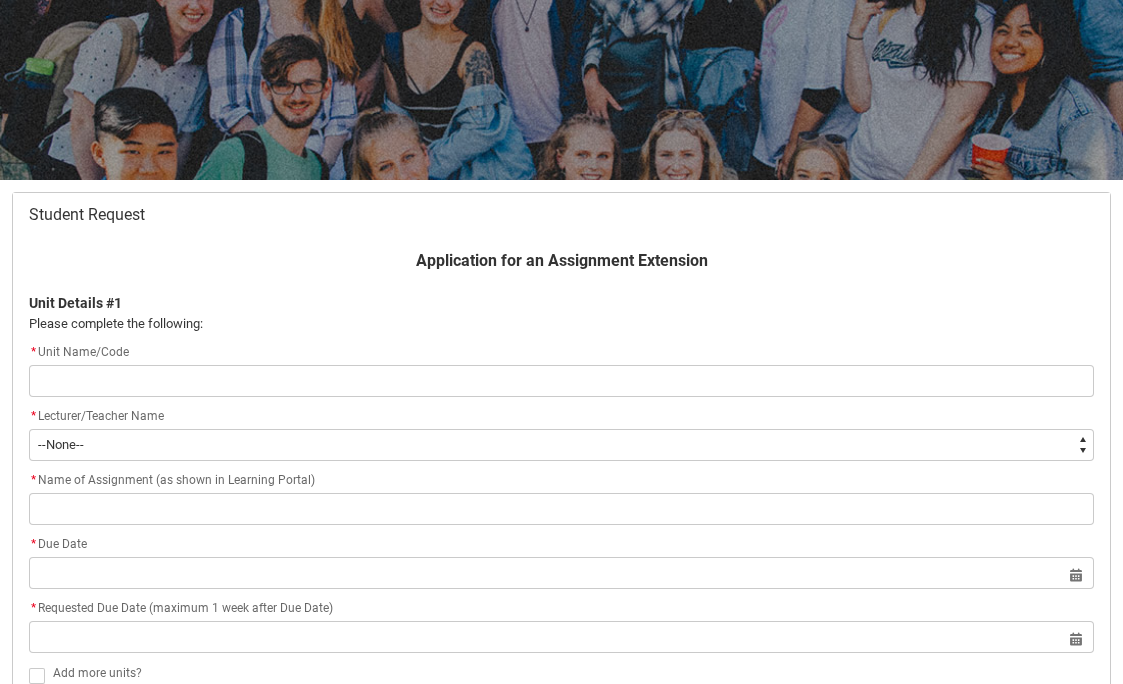click at bounding box center (561, 381) 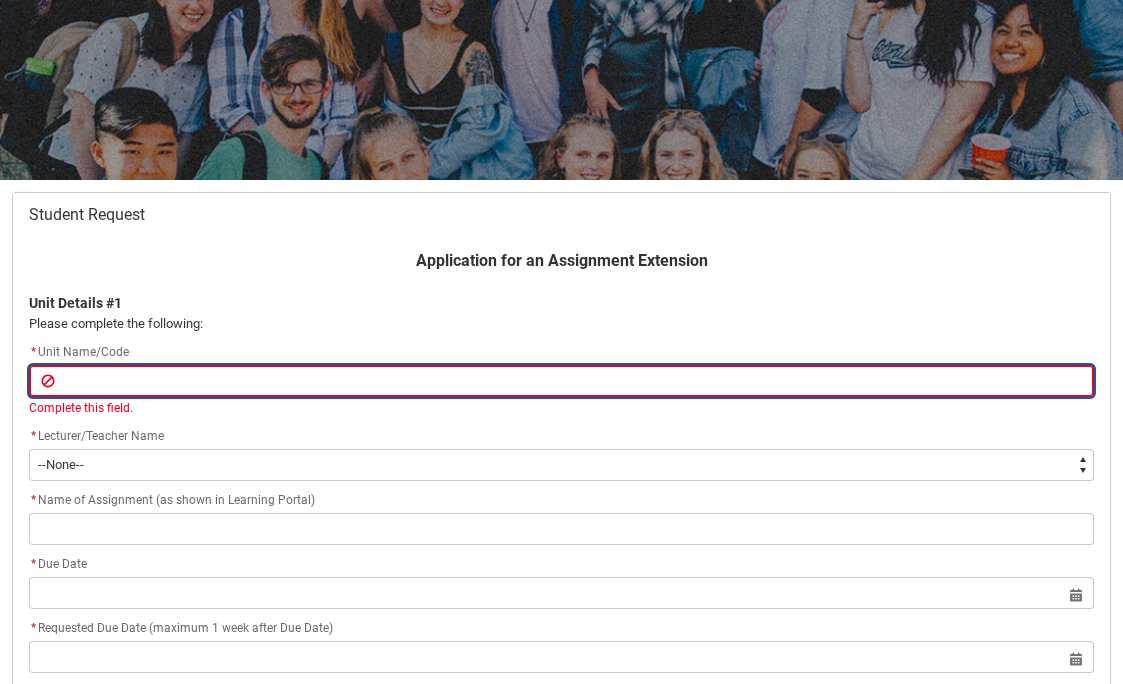 click at bounding box center (561, 381) 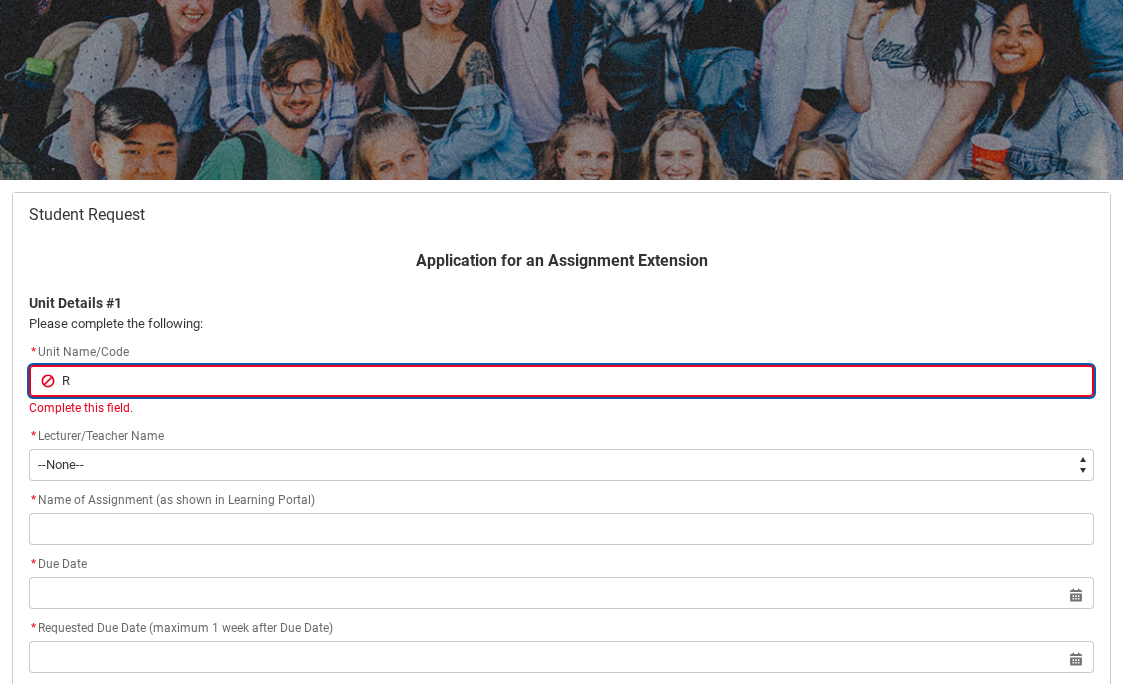type on "Re" 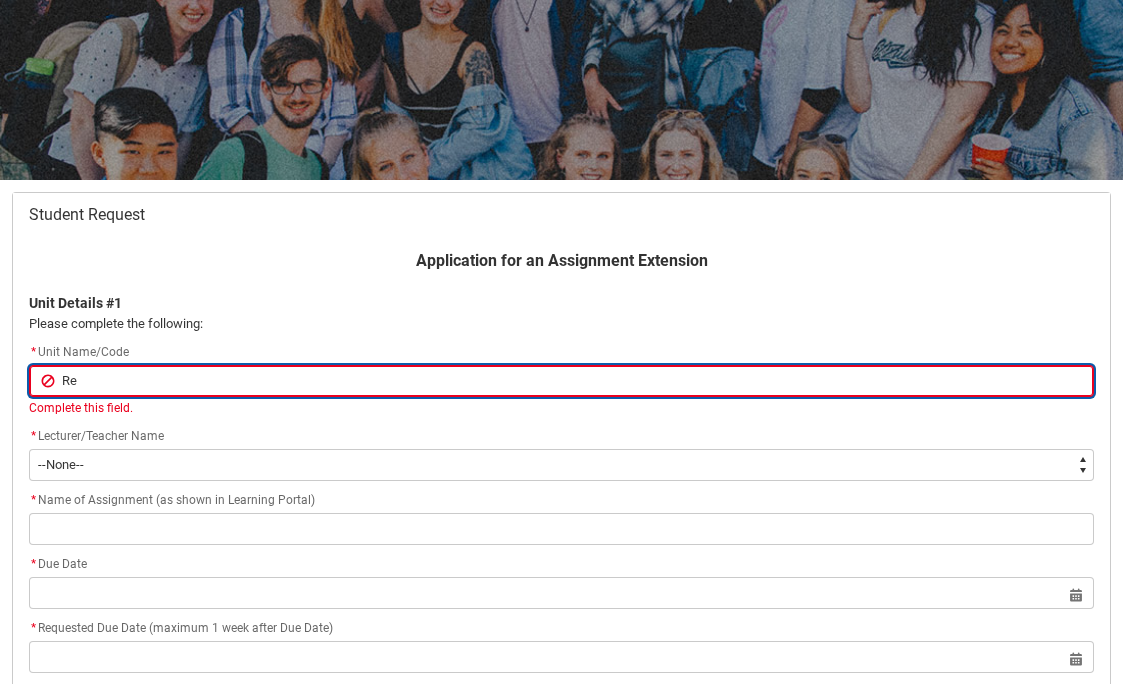 type on "Rec" 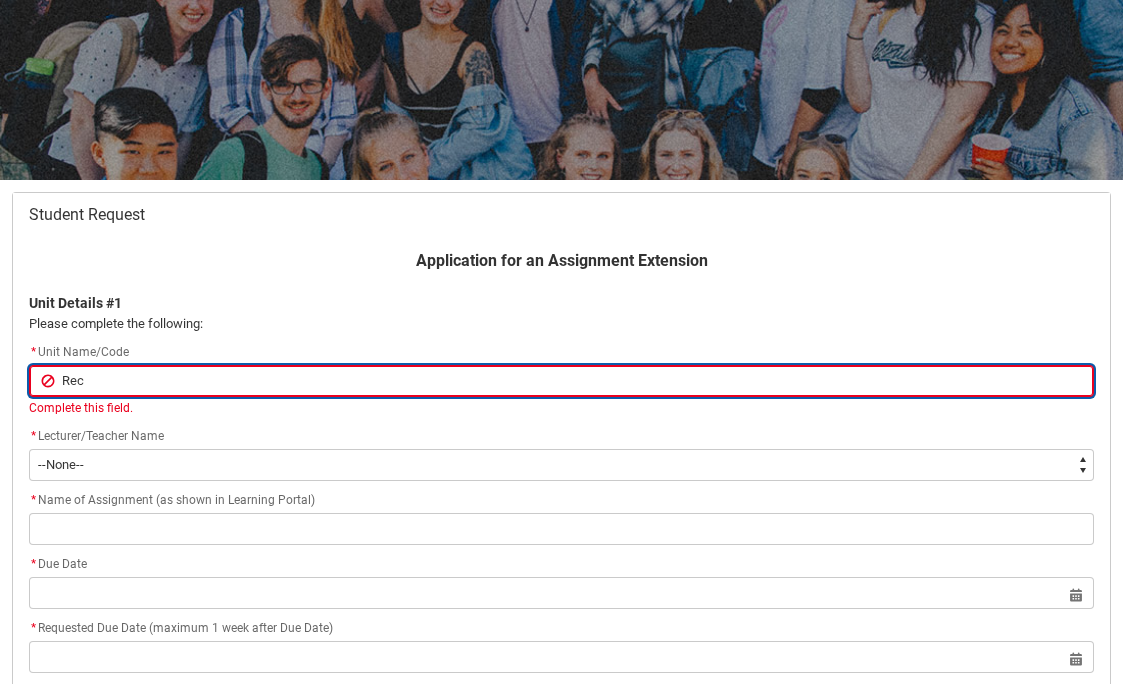 type on "Reco" 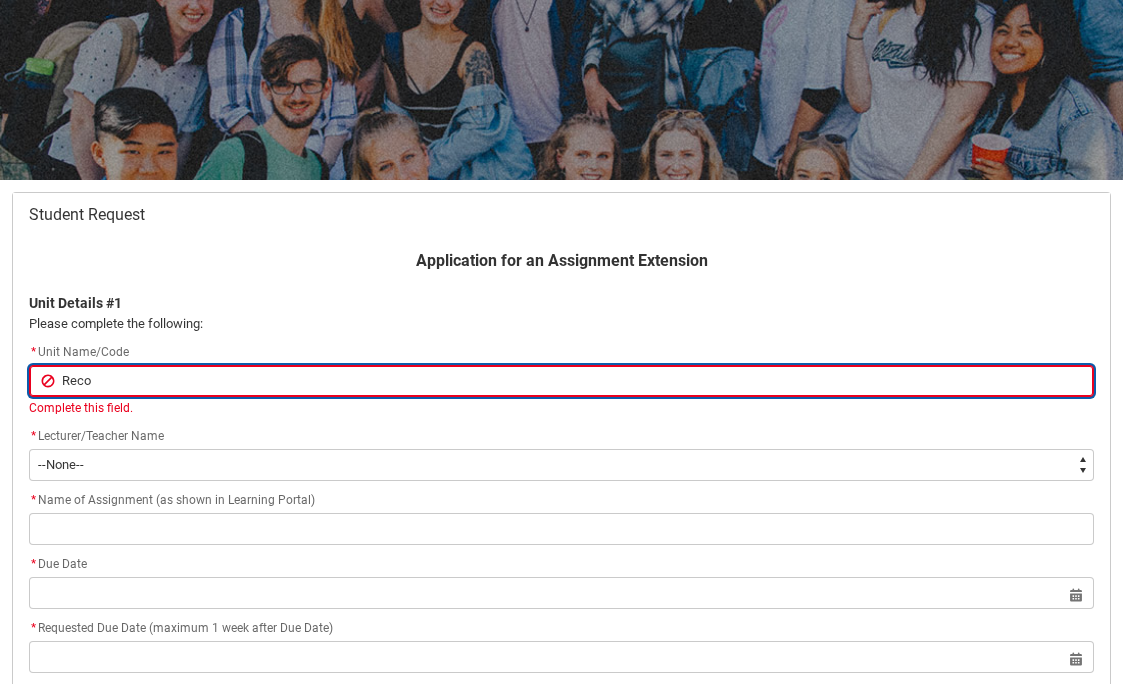 type on "Recor" 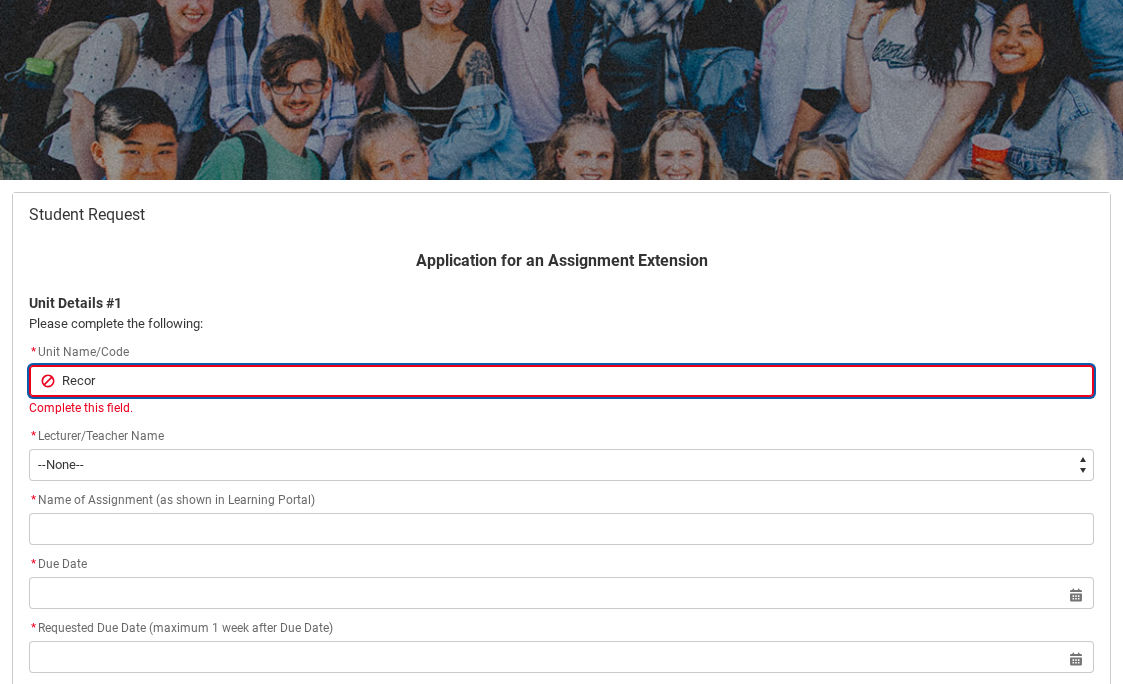 type on "Record" 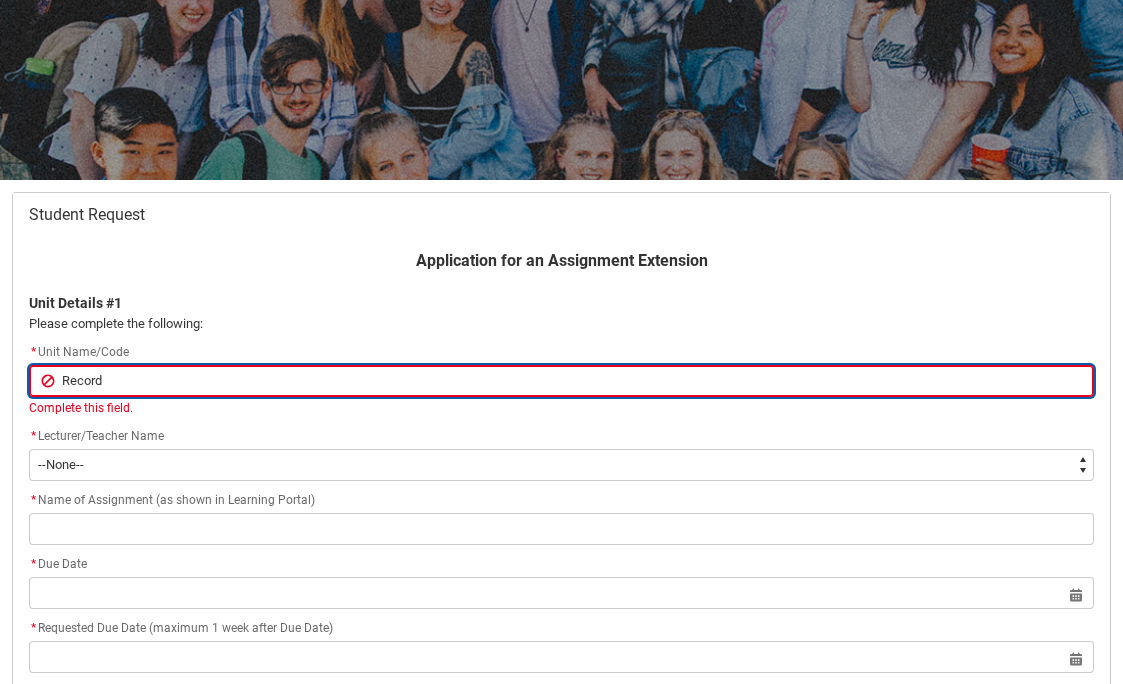 type on "Recordi" 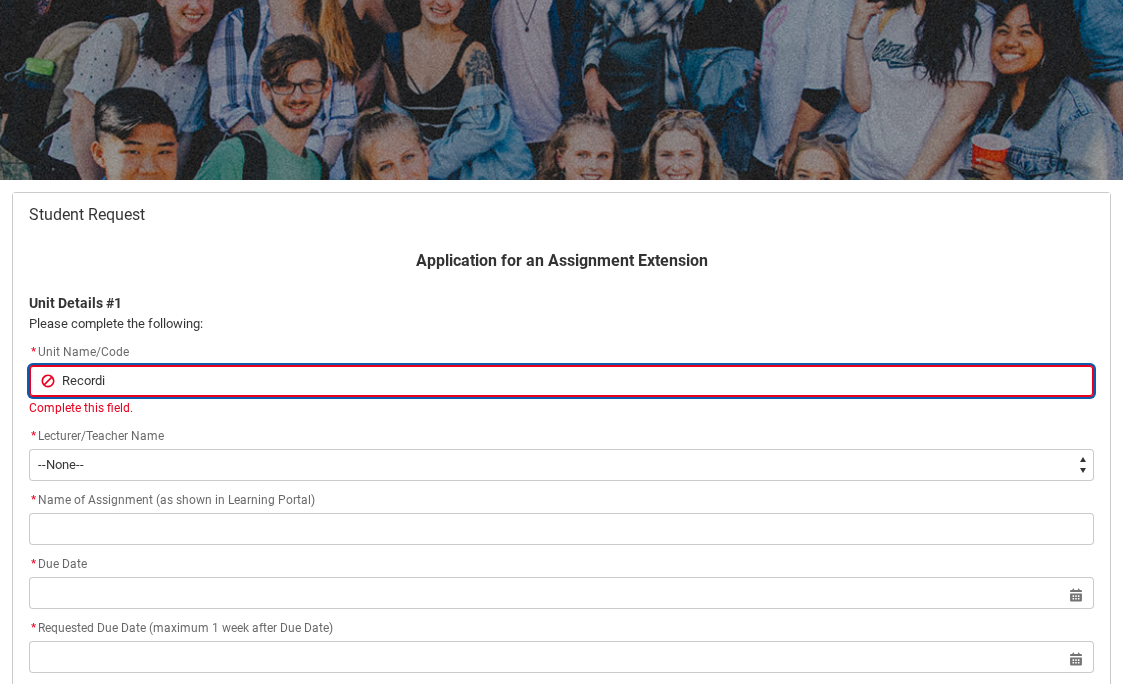 type on "Recordin" 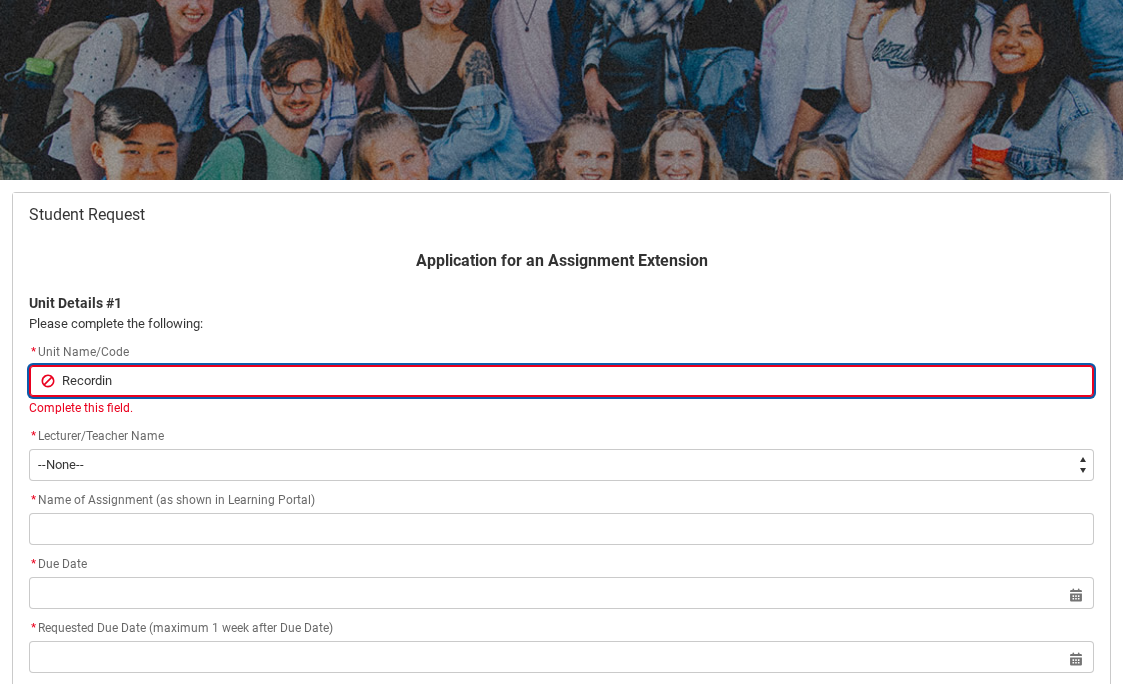 type on "Recording" 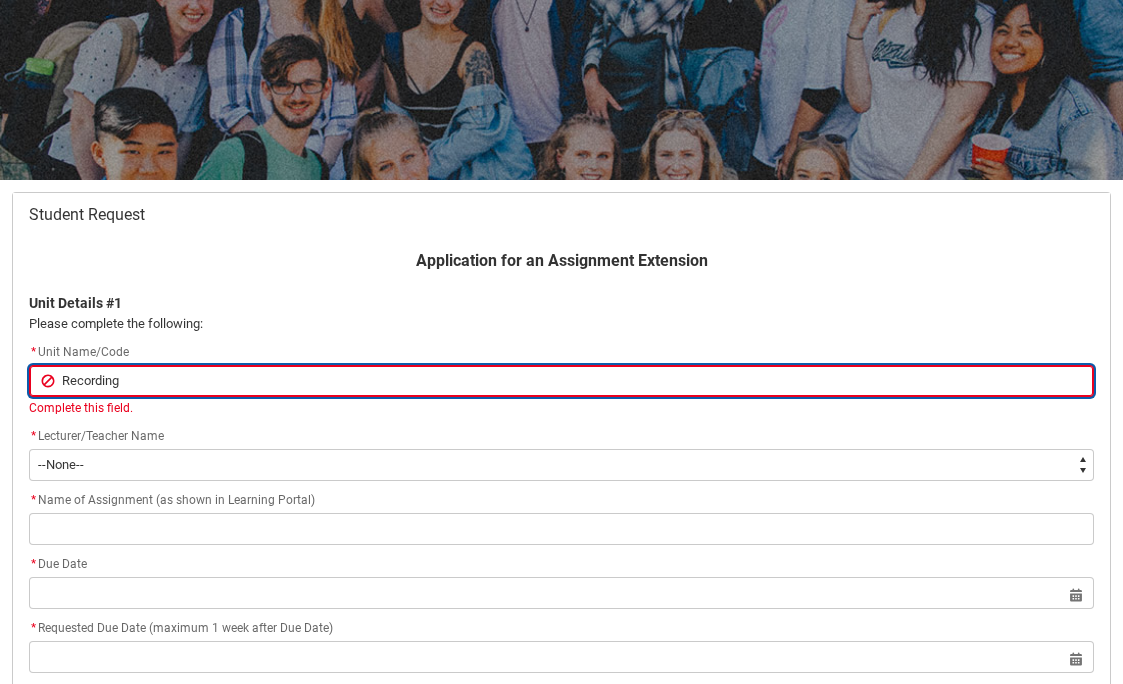 type on "Recording" 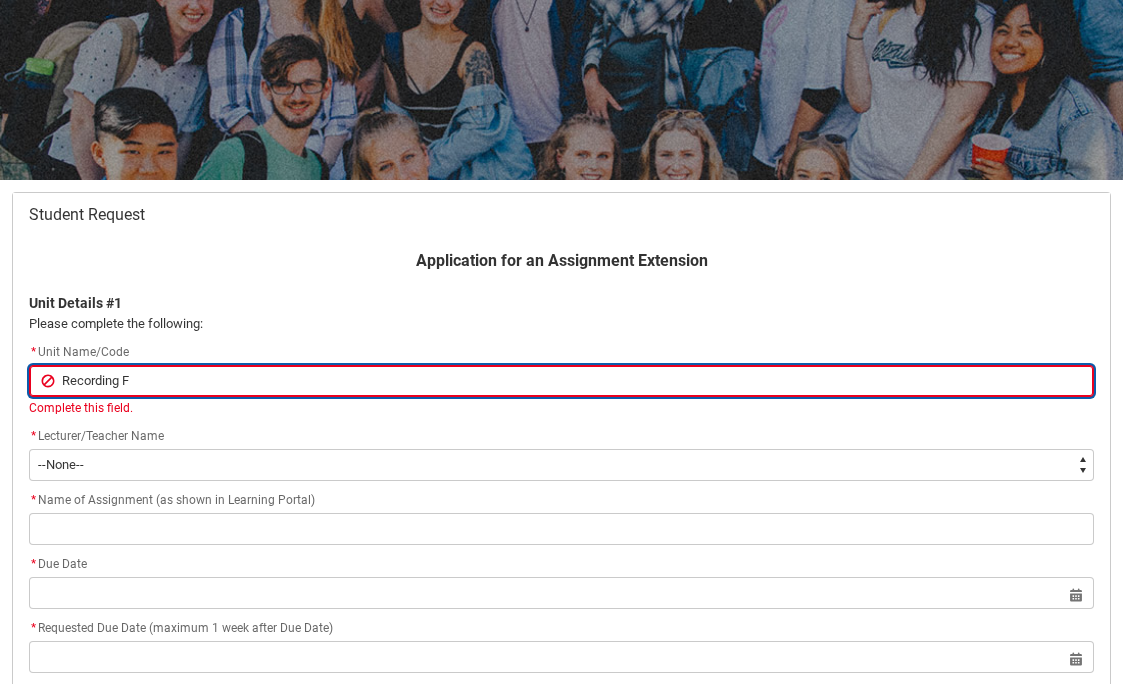type on "Recording Fo" 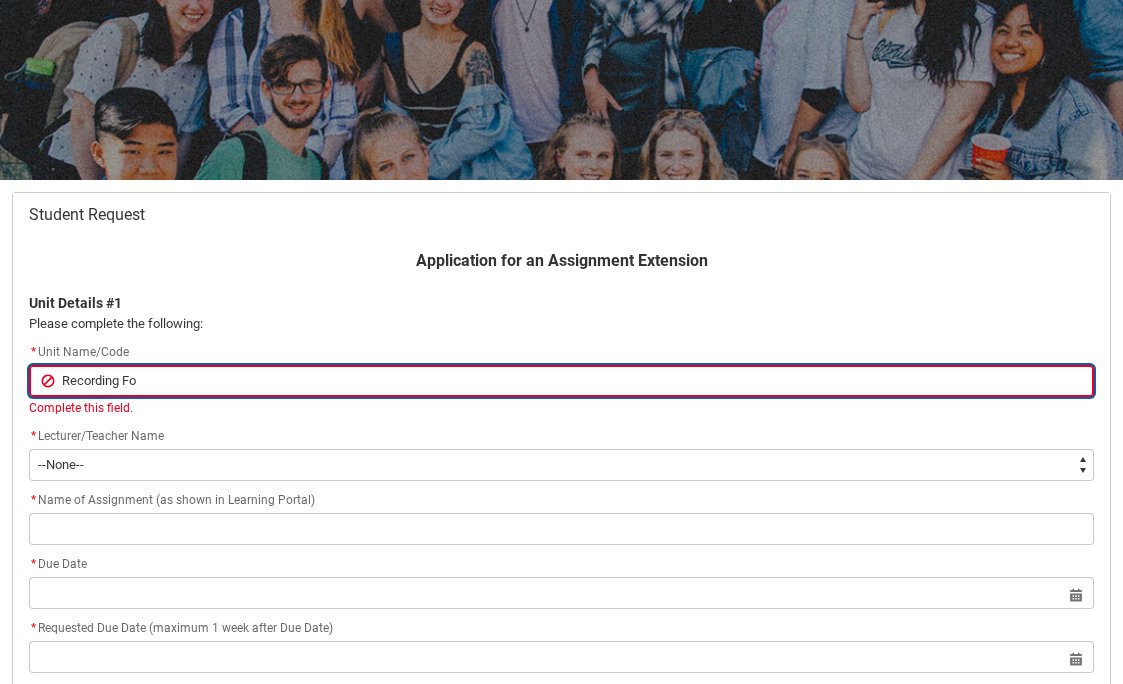 type on "Recording Fou" 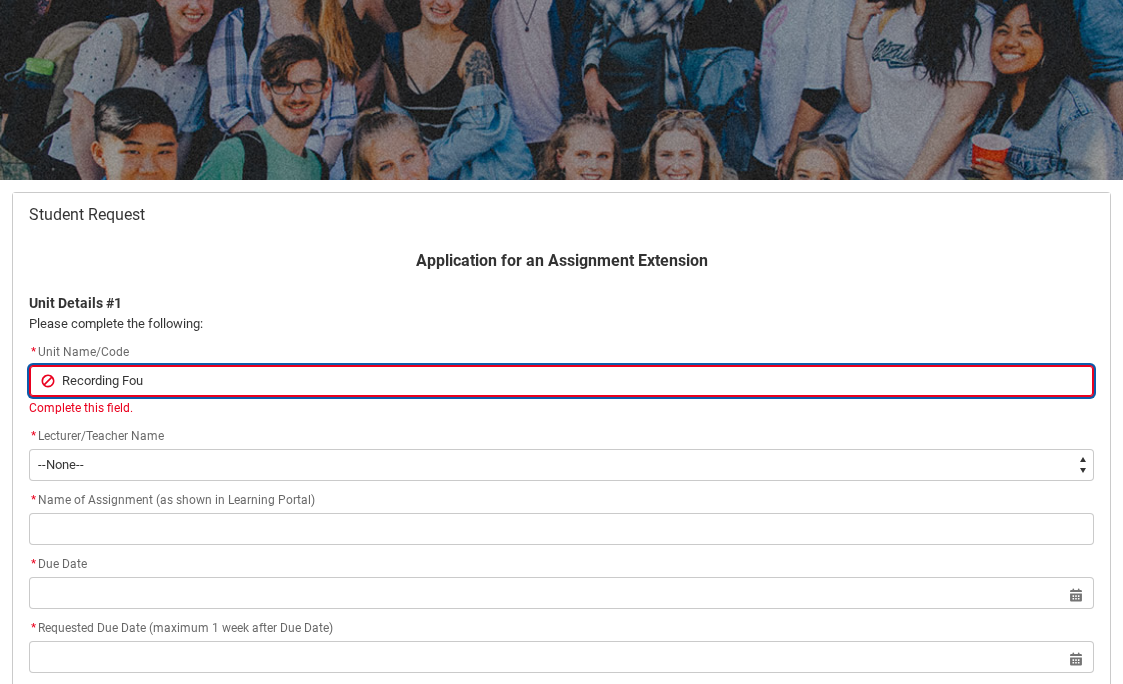 type on "Recording Foun" 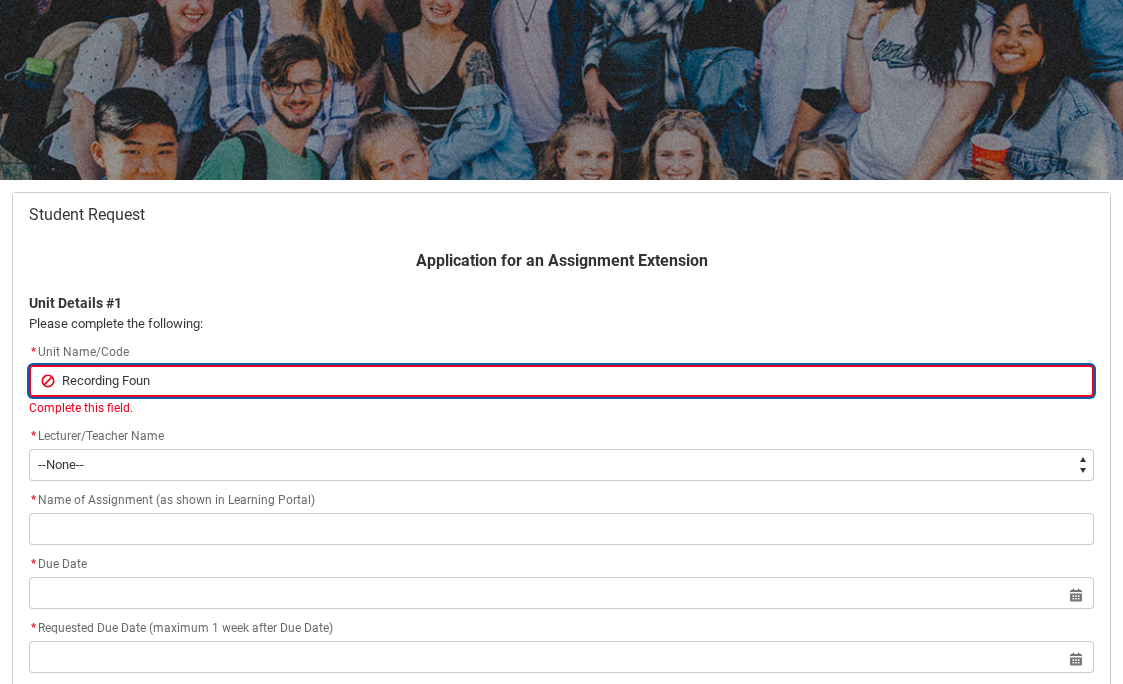 type on "Recording Found" 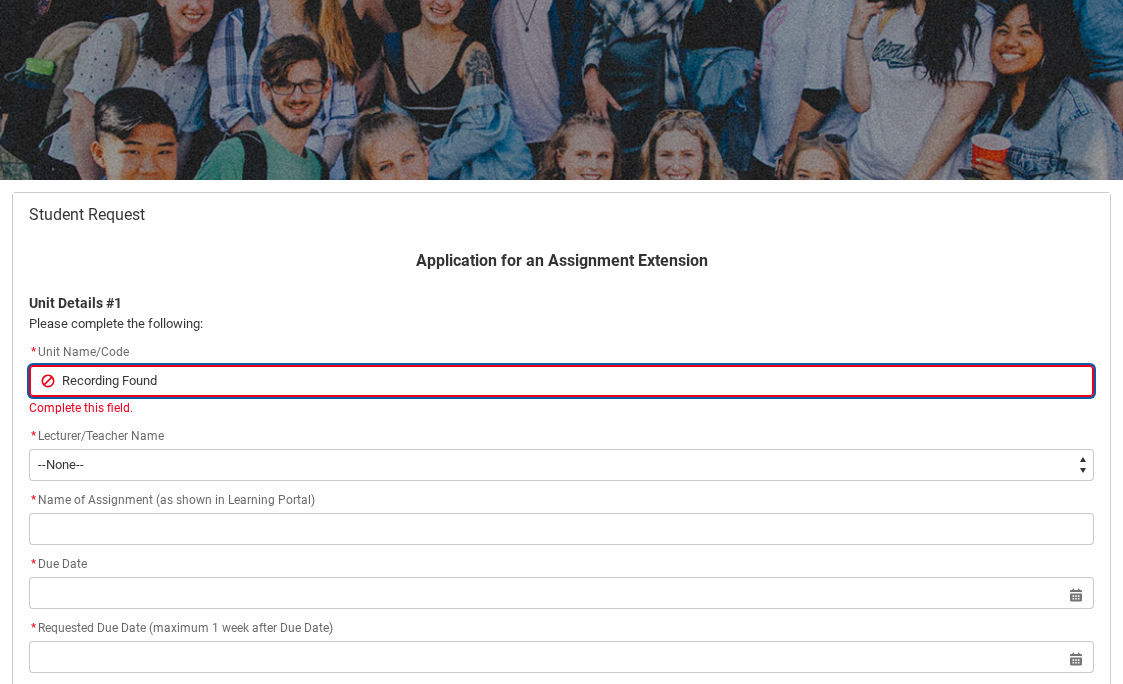 type on "Recording Founda" 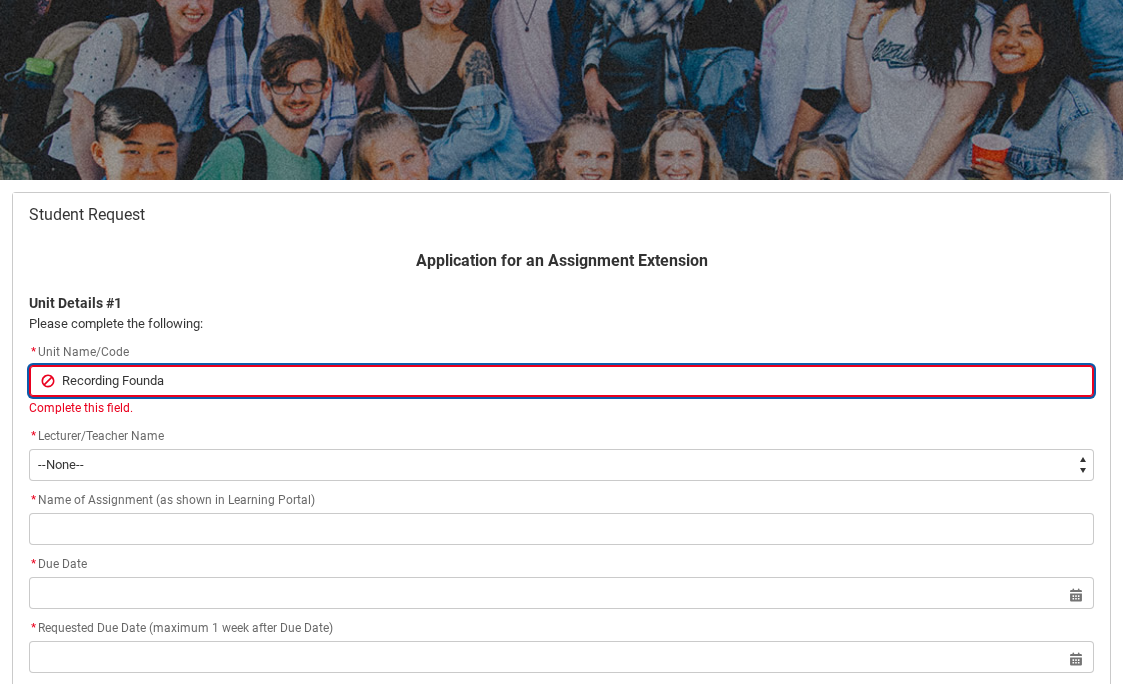 type on "Recording Foundat" 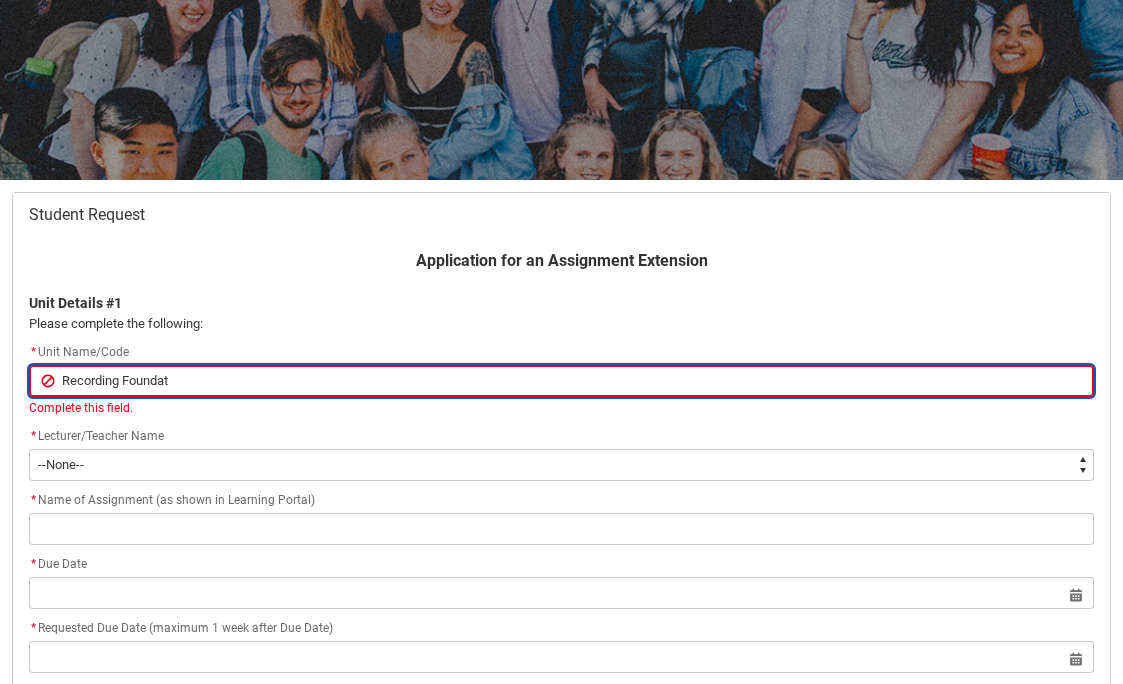 type on "Recording Foundati" 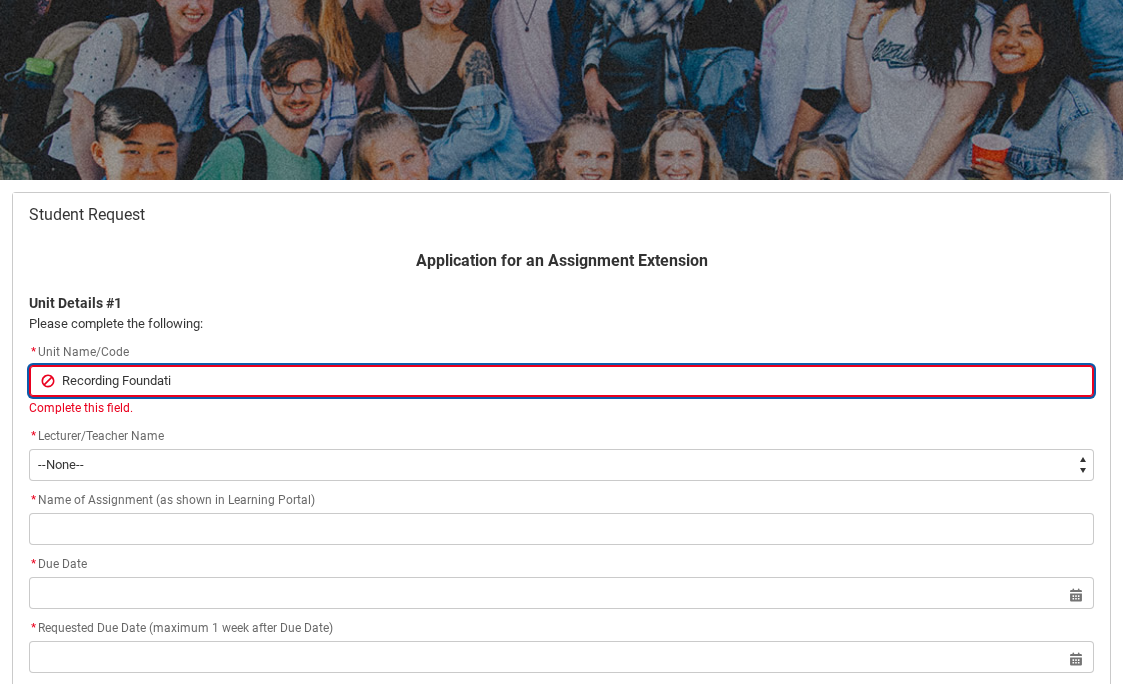 type on "Recording Foundatio" 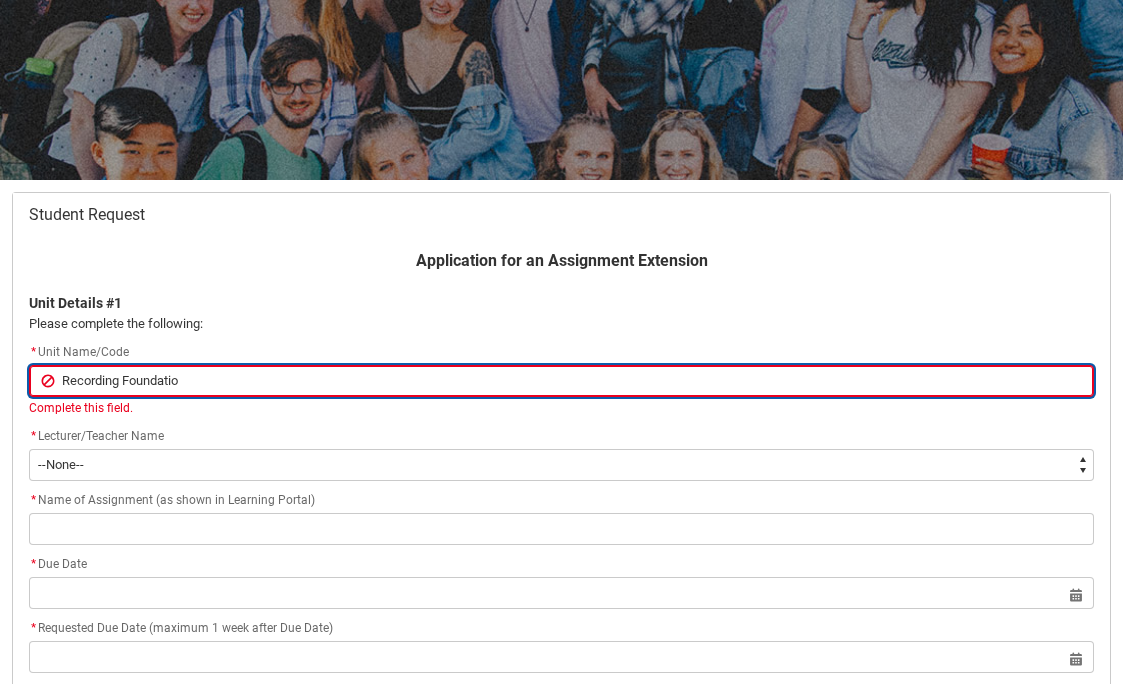 type on "Recording Foundation" 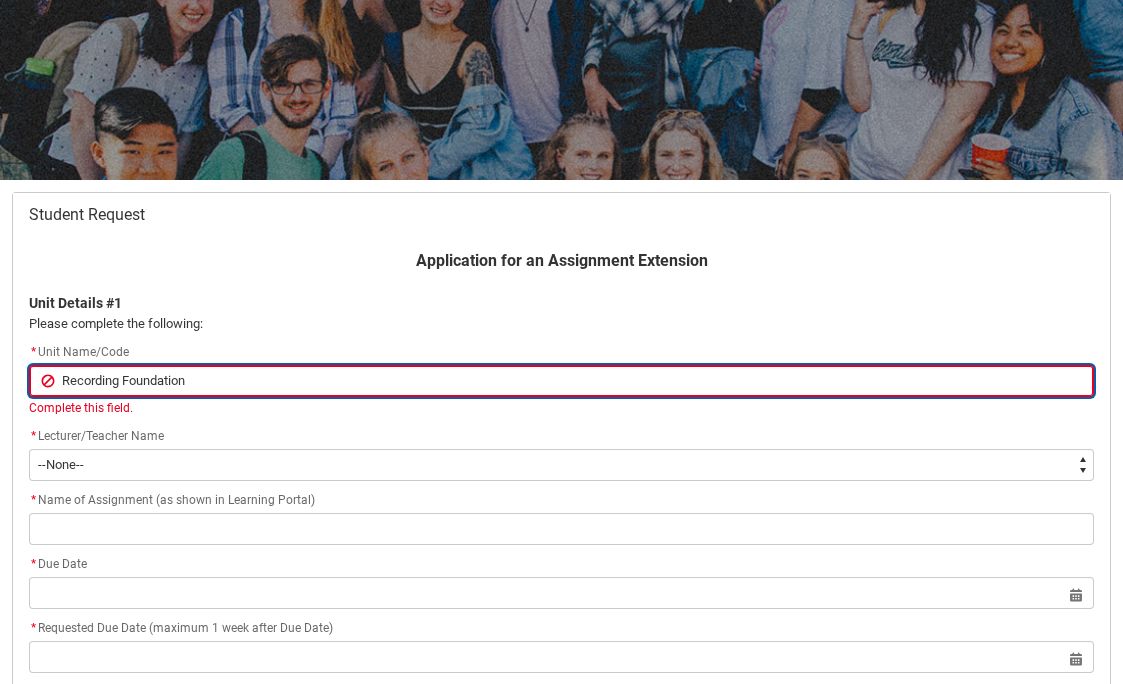 type on "Recording Foundations" 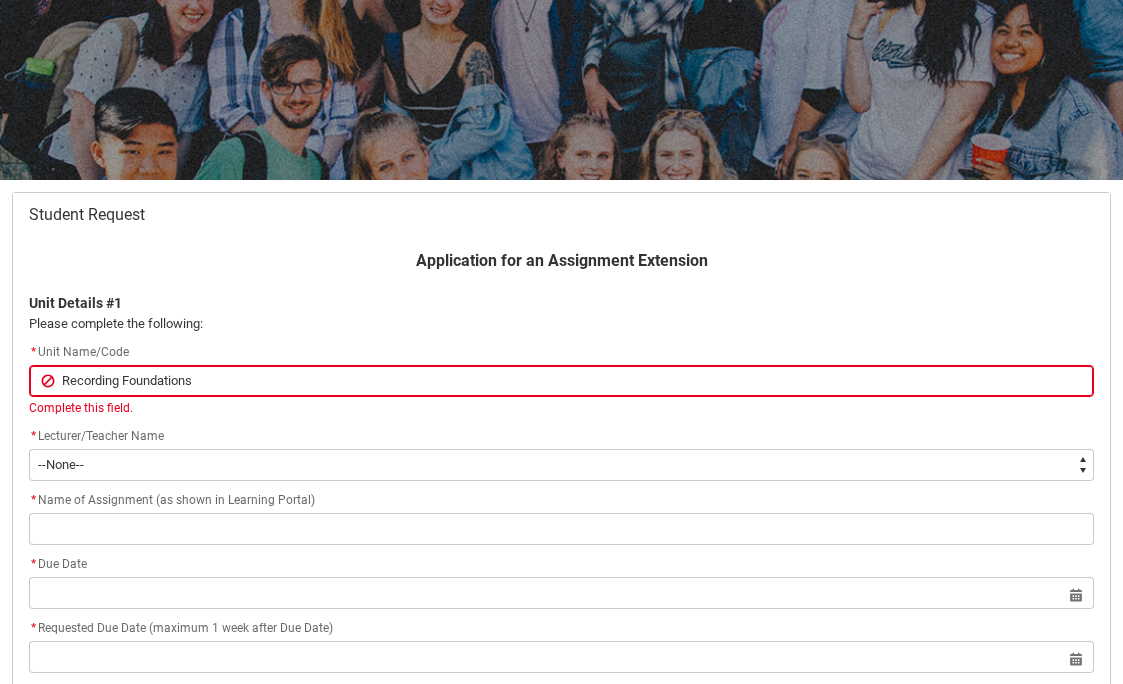 click on "* Lecturer/Teacher Name *   --None-- [PERSON_NAME] [PERSON_NAME] [PERSON_NAME] [PERSON_NAME] [PERSON_NAME] [PERSON_NAME] [PERSON_NAME] [PERSON_NAME] [PERSON_NAME] [PERSON_NAME] [PERSON_NAME] [PERSON_NAME] [PERSON_NAME] [PERSON_NAME] [PERSON_NAME] [PERSON_NAME] [PERSON_NAME] [PERSON_NAME] [PERSON_NAME] [PERSON_NAME] [PERSON_NAME] [PERSON_NAME] [PERSON_NAME] [PERSON_NAME] [PERSON_NAME] [PERSON_NAME] [PERSON_NAME] [PERSON_NAME] [PERSON_NAME] [PERSON_NAME] [PERSON_NAME] [PERSON_NAME] [PERSON_NAME] [PERSON_NAME] [PERSON_NAME] [PERSON_NAME] [PERSON_NAME] [PERSON_NAME] [PERSON_NAME] [PERSON_NAME] [PERSON_NAME] [PERSON_NAME] [PERSON_NAME] [PERSON_NAME] [PERSON_NAME] [PERSON_NAME] [PERSON_NAME] [PERSON_NAME] [PERSON_NAME] [PERSON_NAME] [PERSON_NAME] [PERSON_NAME] [PERSON_NAME] [PERSON_NAME] [PERSON_NAME] [PERSON_NAME] [PERSON_NAME] [PERSON_NAME] [PERSON_NAME] [PERSON_NAME] [PERSON_NAME] [PERSON_NAME] [PERSON_NAME] [PERSON_NAME] [PERSON_NAME] [PERSON_NAME] [PERSON_NAME]" 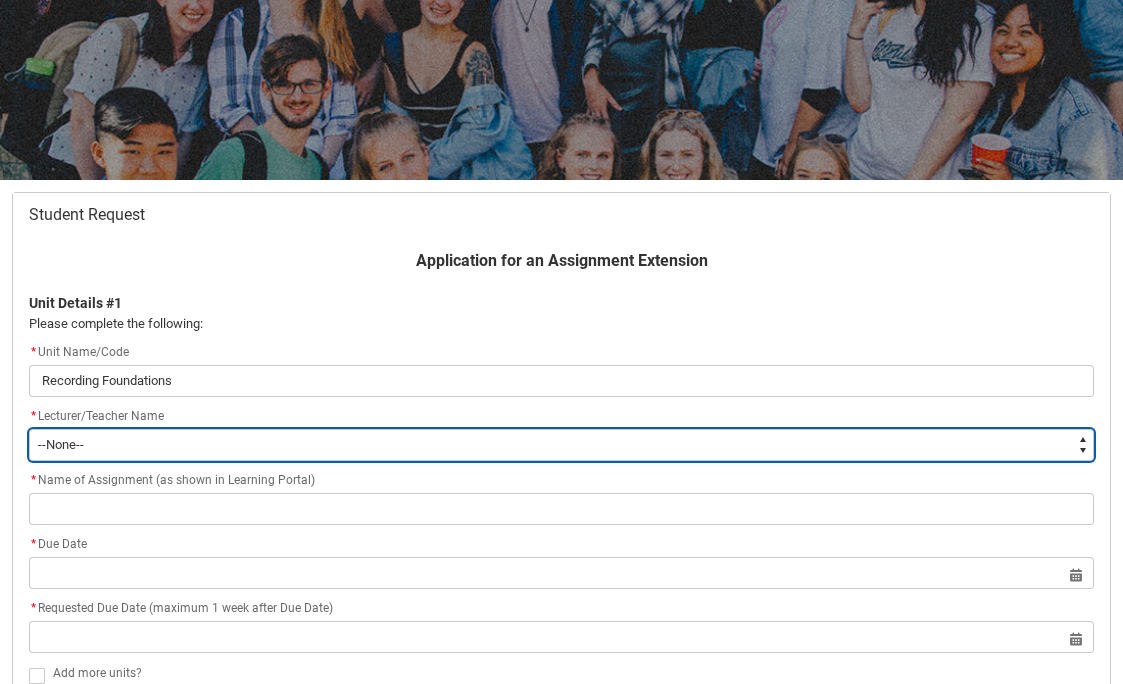 click on "--None-- [PERSON_NAME] [PERSON_NAME] [PERSON_NAME] [PERSON_NAME] [PERSON_NAME] [PERSON_NAME] [PERSON_NAME] [PERSON_NAME] [PERSON_NAME] [PERSON_NAME] [PERSON_NAME] [PERSON_NAME] [PERSON_NAME] [PERSON_NAME] [PERSON_NAME] [PERSON_NAME] [PERSON_NAME] [PERSON_NAME] [PERSON_NAME] [PERSON_NAME] [PERSON_NAME] [PERSON_NAME] [PERSON_NAME] [PERSON_NAME] [PERSON_NAME] [PERSON_NAME] [PERSON_NAME] [PERSON_NAME] [PERSON_NAME] [PERSON_NAME] [PERSON_NAME] [PERSON_NAME] [PERSON_NAME] [PERSON_NAME] [PERSON_NAME] [PERSON_NAME] [PERSON_NAME] [PERSON_NAME] [PERSON_NAME] [PERSON_NAME] [PERSON_NAME] [PERSON_NAME] [PERSON_NAME] [PERSON_NAME] [PERSON_NAME] [PERSON_NAME] [PERSON_NAME] [PERSON_NAME] [PERSON_NAME] [PERSON_NAME] [PERSON_NAME] [PERSON_NAME] [PERSON_NAME] [PERSON_NAME] [PERSON_NAME] [PERSON_NAME] [PERSON_NAME] [PERSON_NAME] [PERSON_NAME] [PERSON_NAME] [PERSON_NAME] [PERSON_NAME] [PERSON_NAME] [PERSON_NAME] [PERSON_NAME] [PERSON_NAME] [PERSON_NAME] [PERSON_NAME] [PERSON_NAME]" at bounding box center (561, 445) 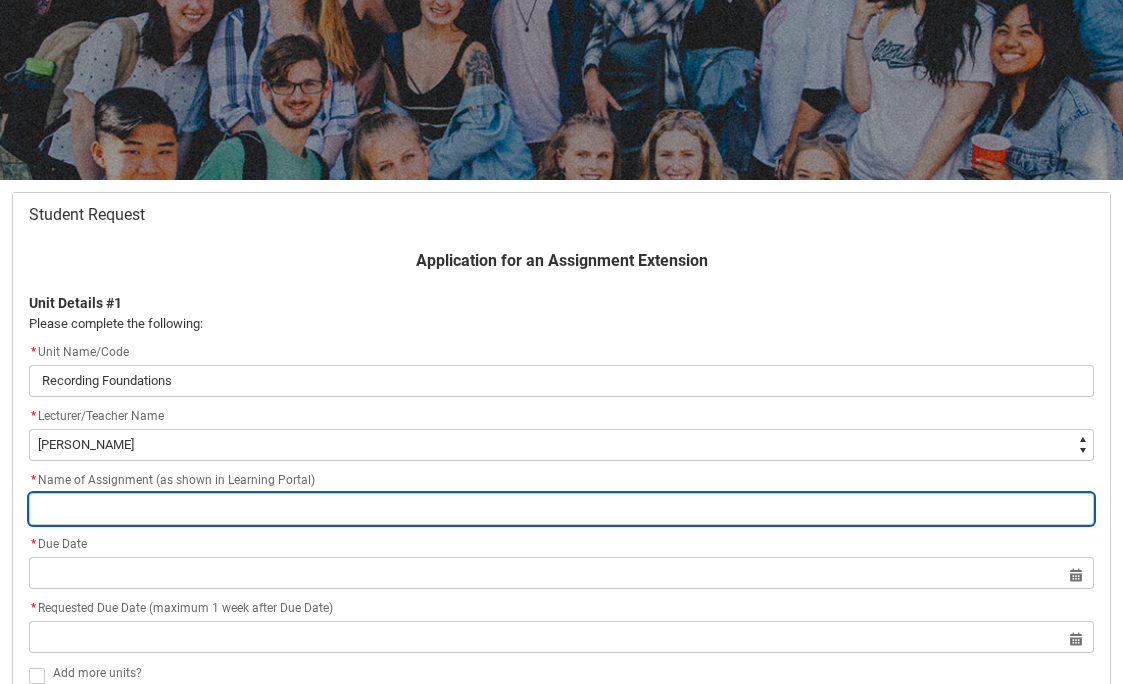 click at bounding box center [561, 509] 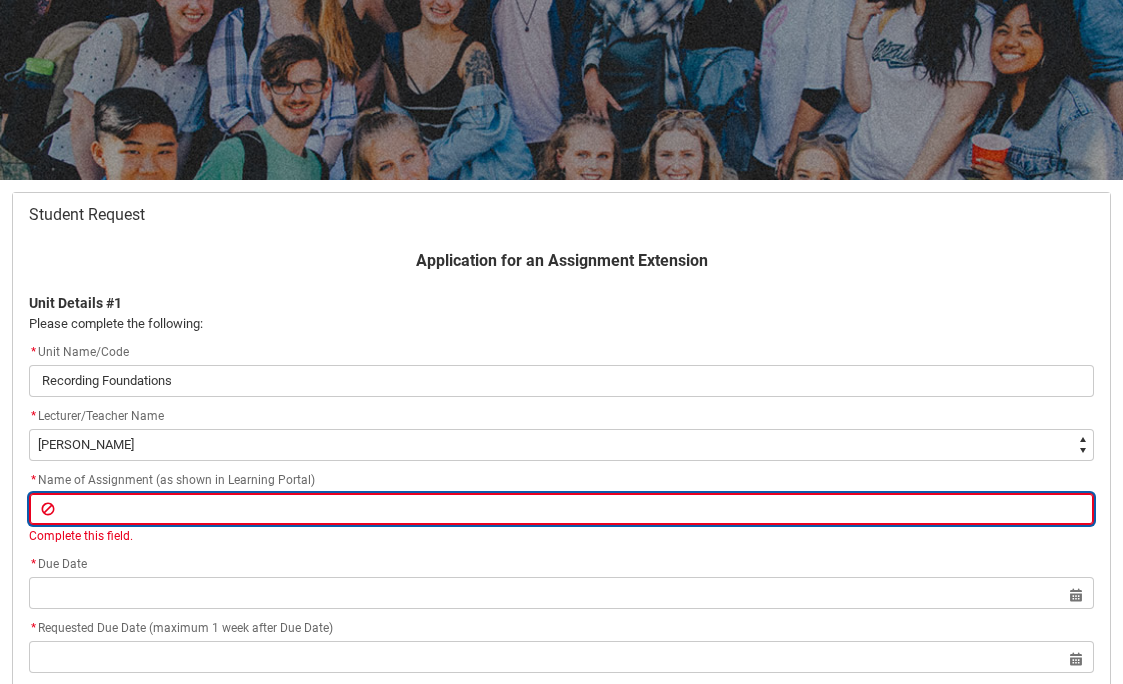click at bounding box center (561, 509) 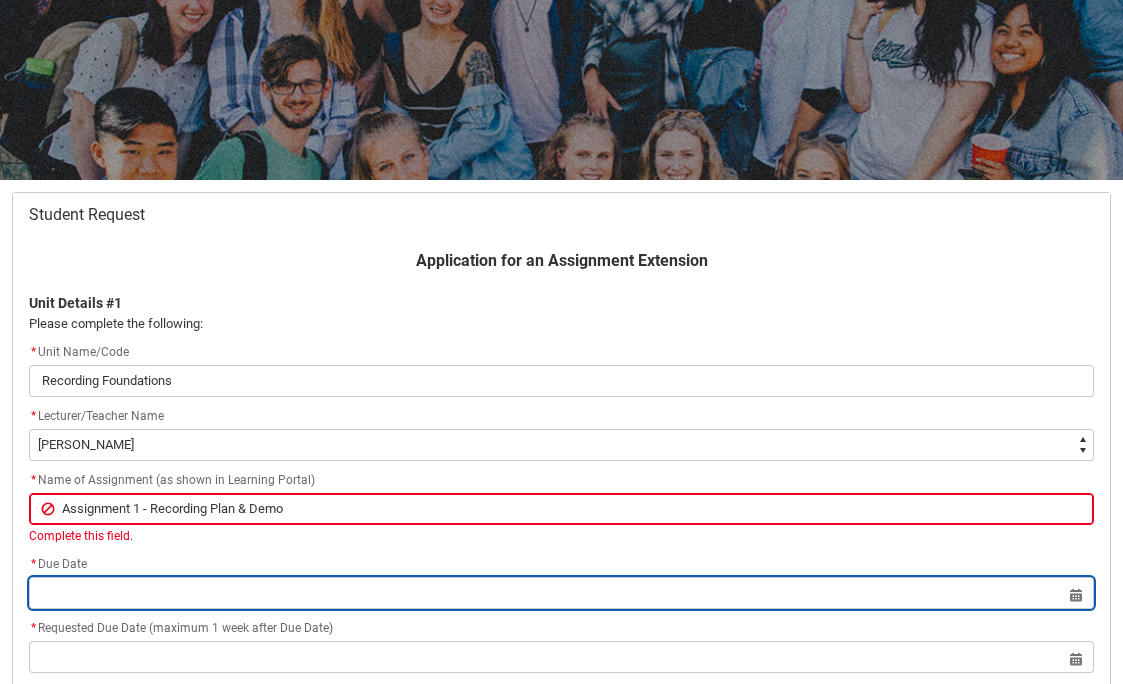 click on "Select a date for   Format: [DATE]" 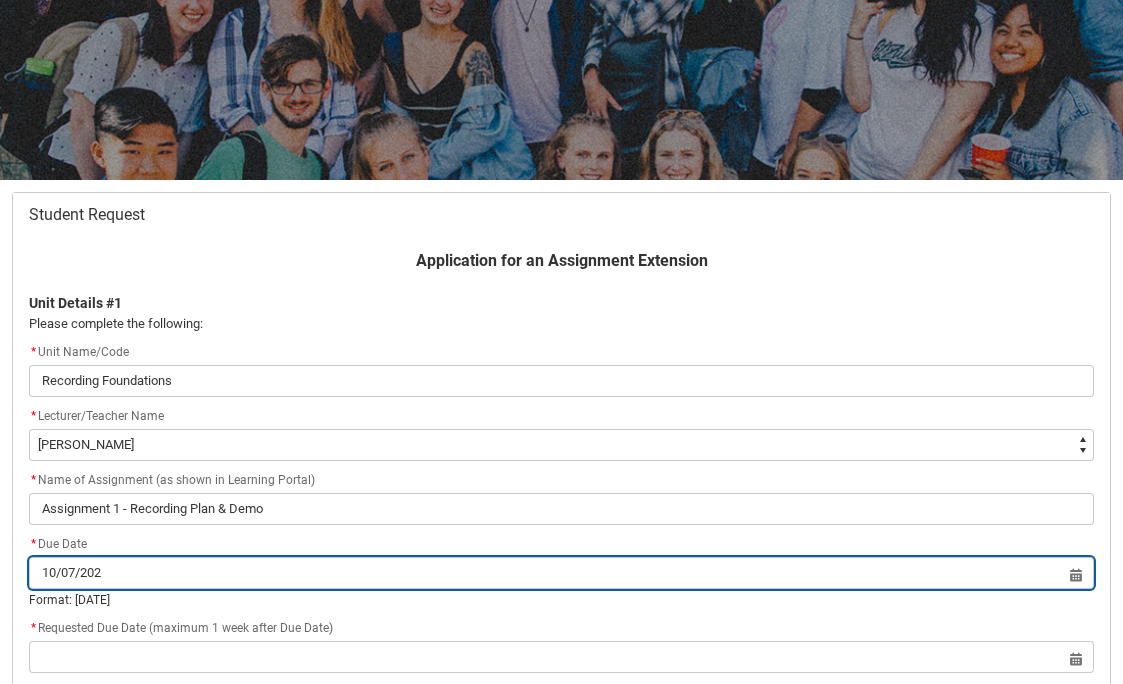 type on "[DATE]" 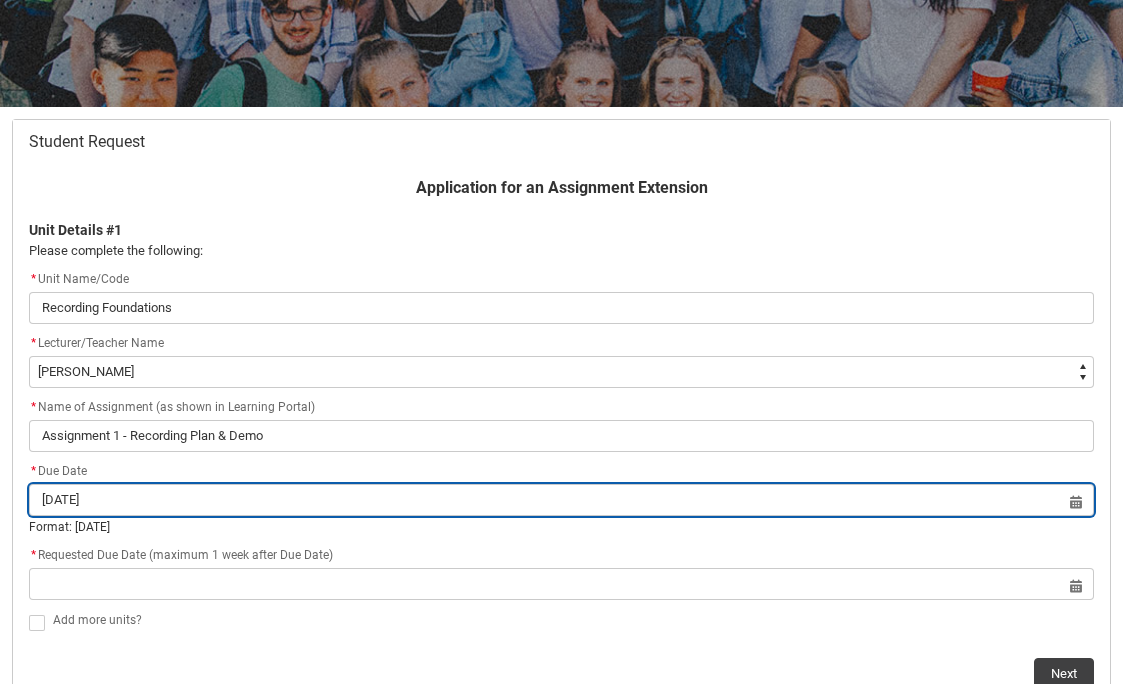 scroll, scrollTop: 294, scrollLeft: 0, axis: vertical 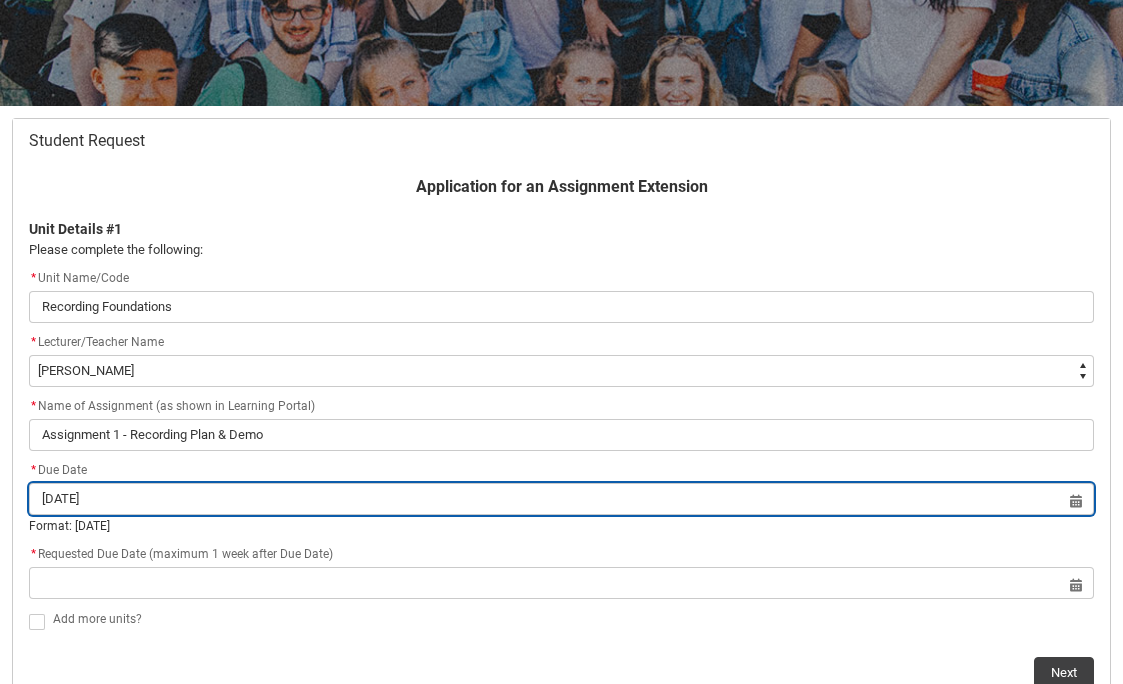click on "[DATE]" at bounding box center (561, 499) 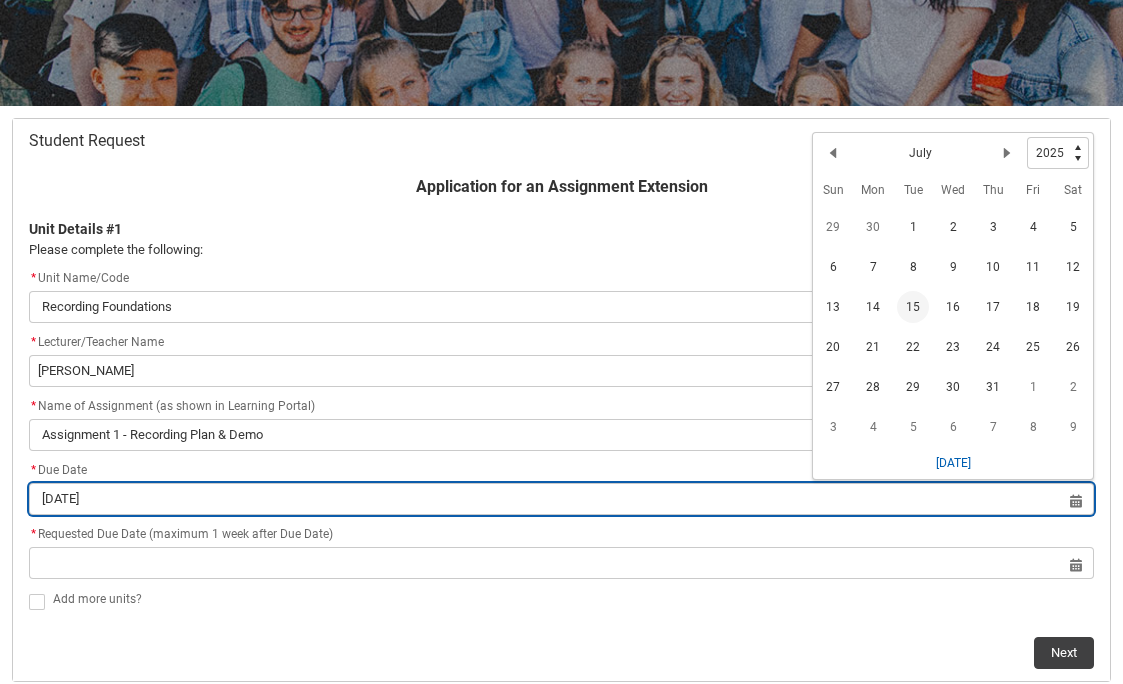 click on "[DATE]" at bounding box center [561, 499] 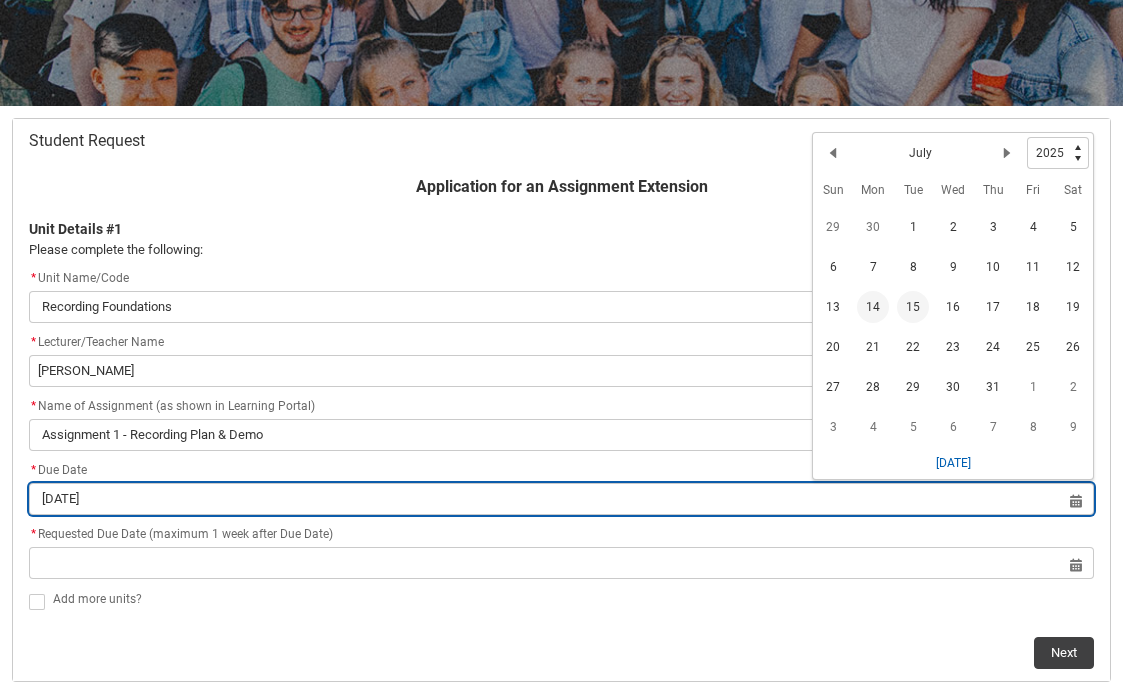 type on "[DATE]" 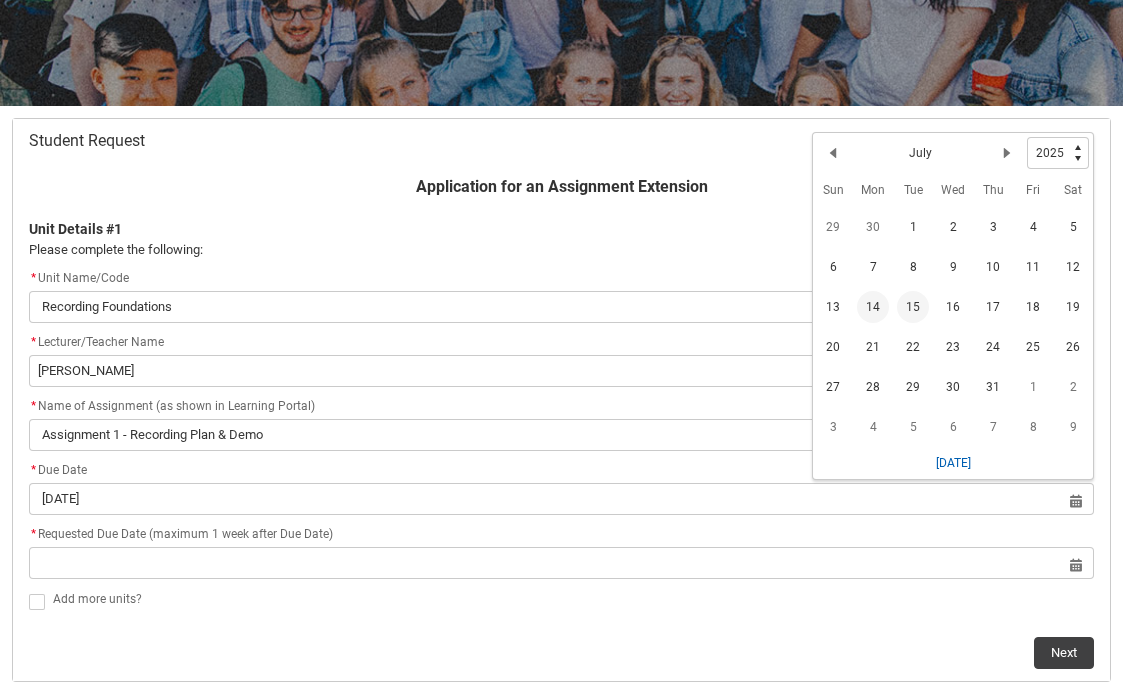 type on "[DATE]" 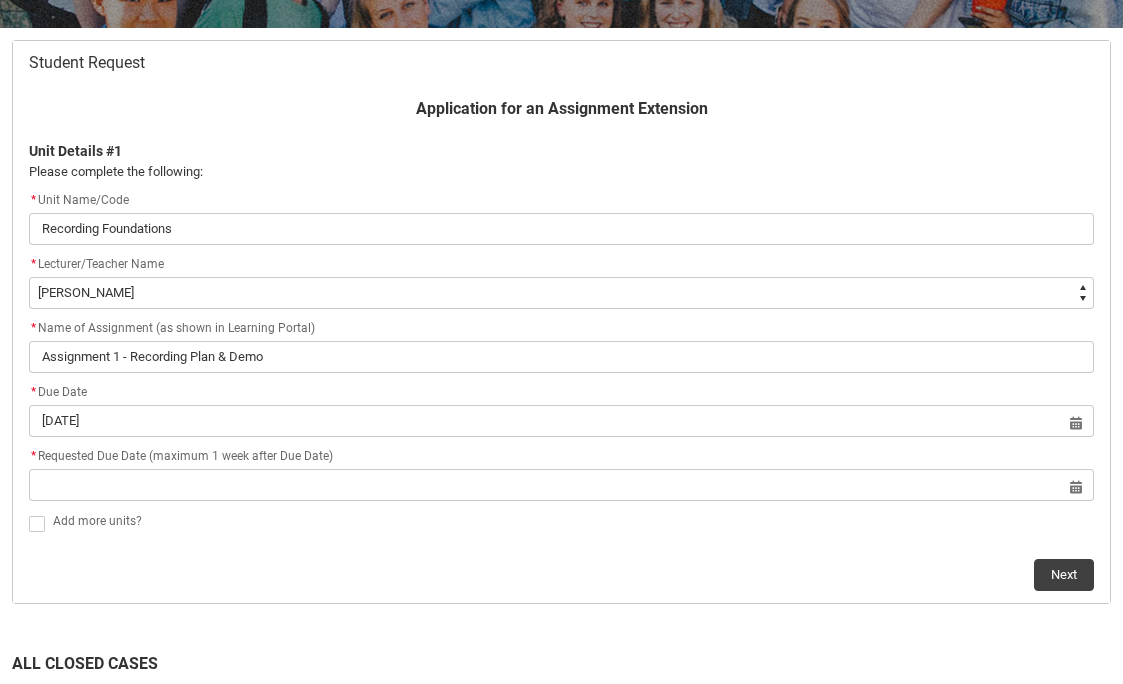 scroll, scrollTop: 396, scrollLeft: 0, axis: vertical 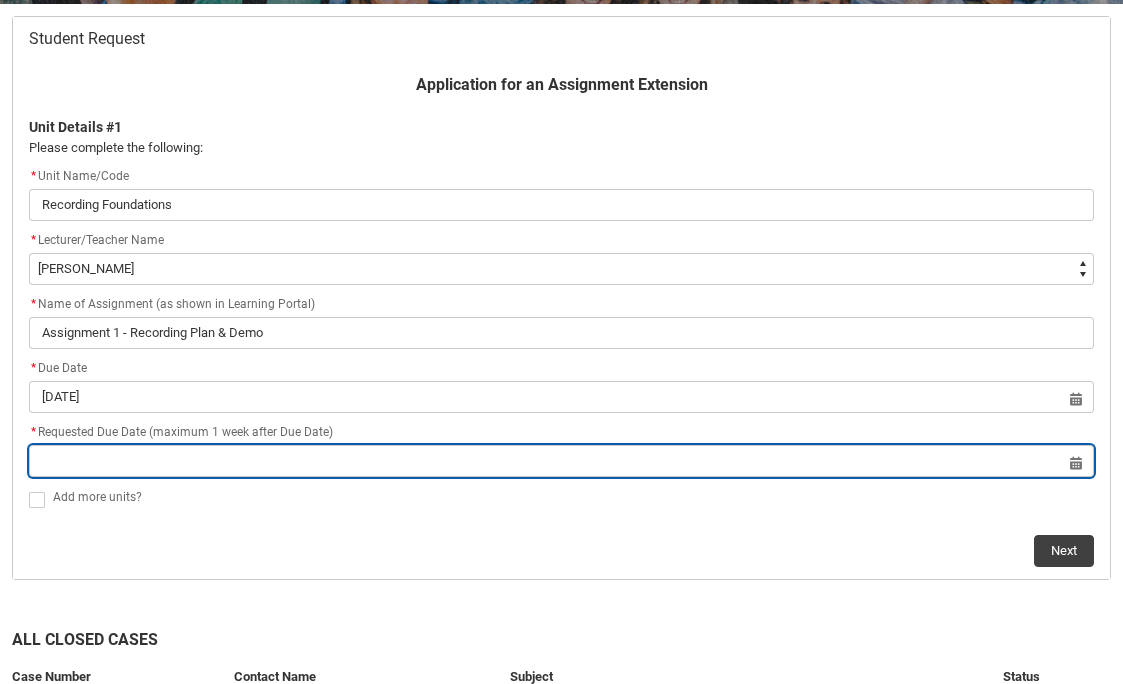 click at bounding box center [561, 461] 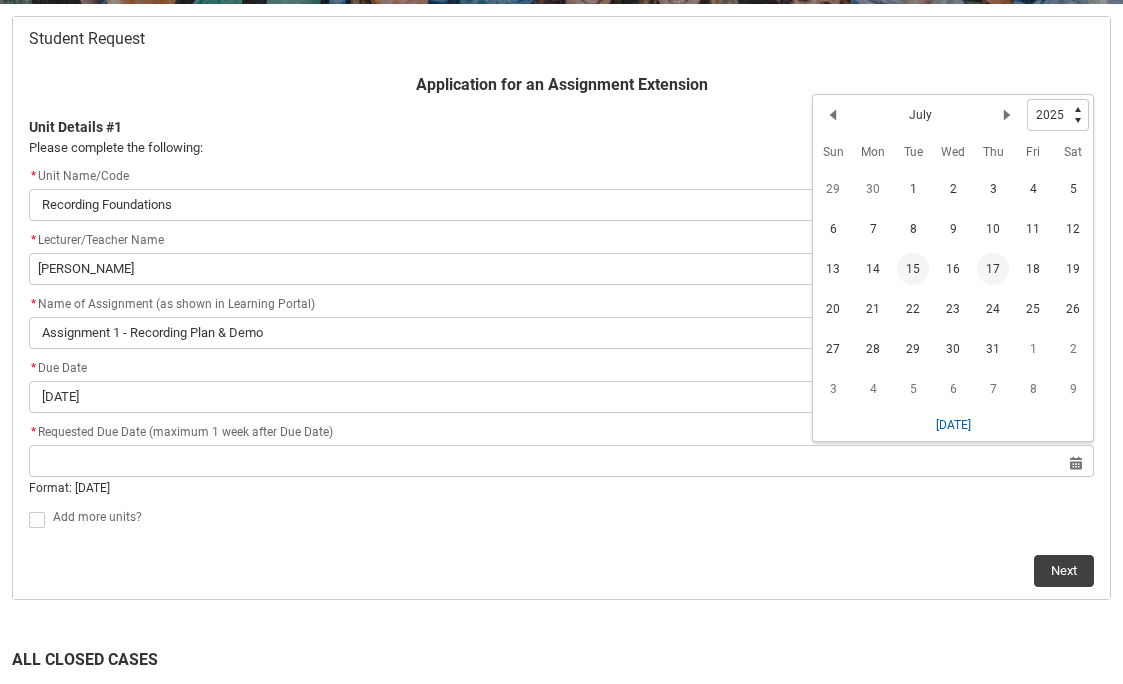 click on "17" 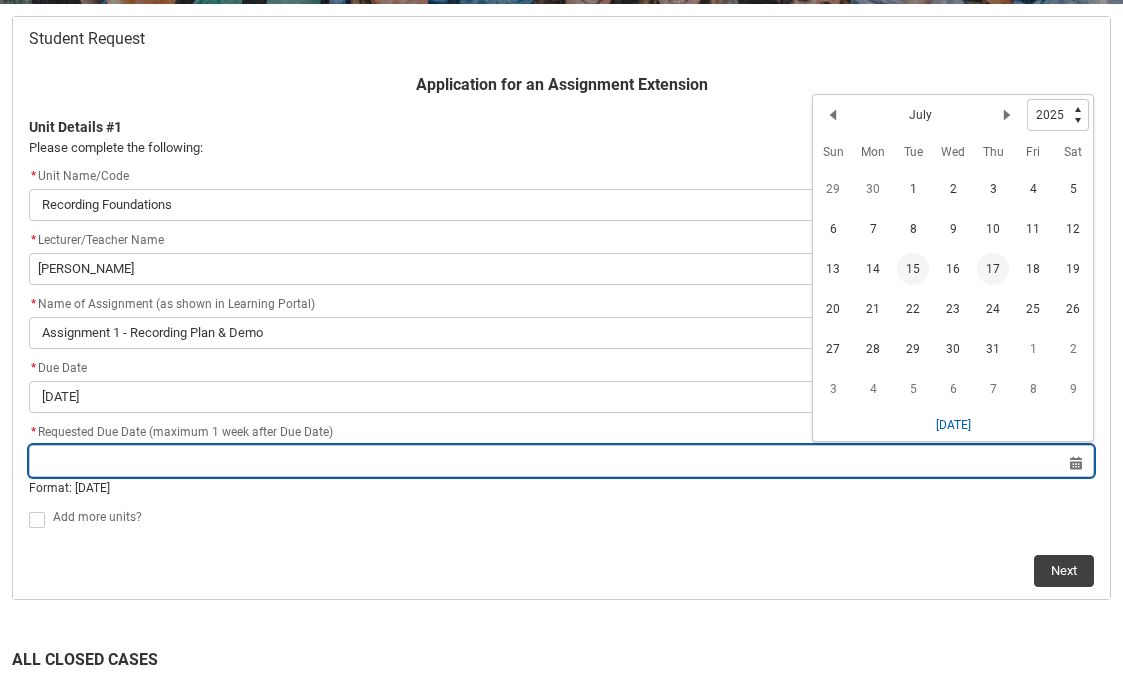 type on "[DATE]" 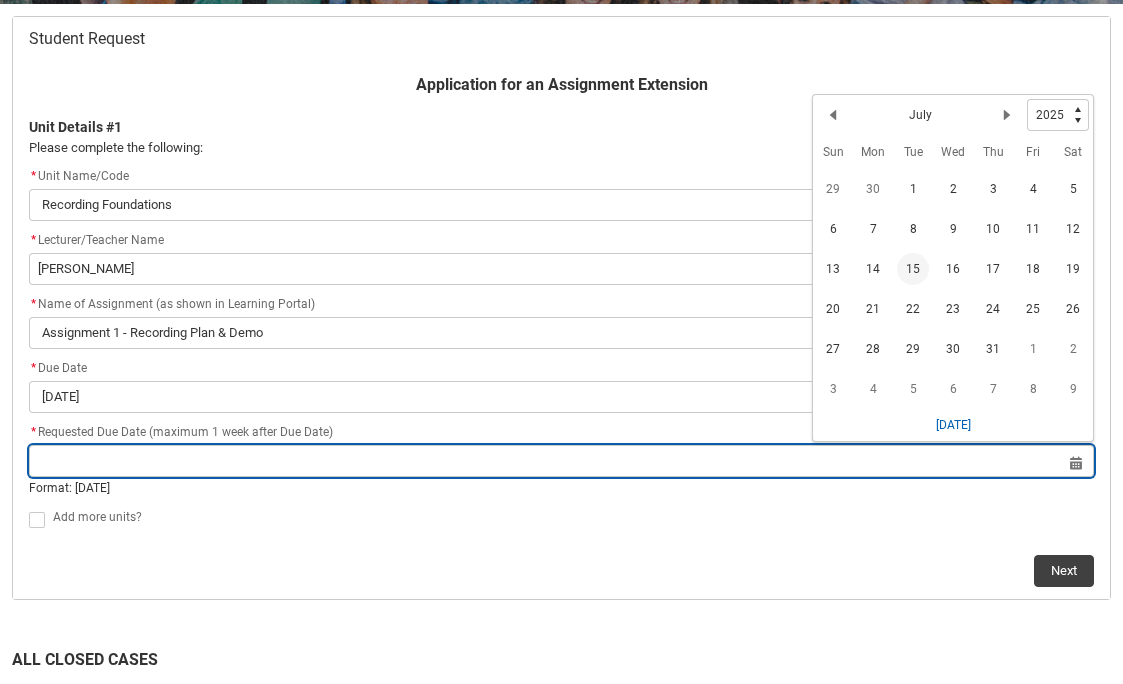type on "[DATE]" 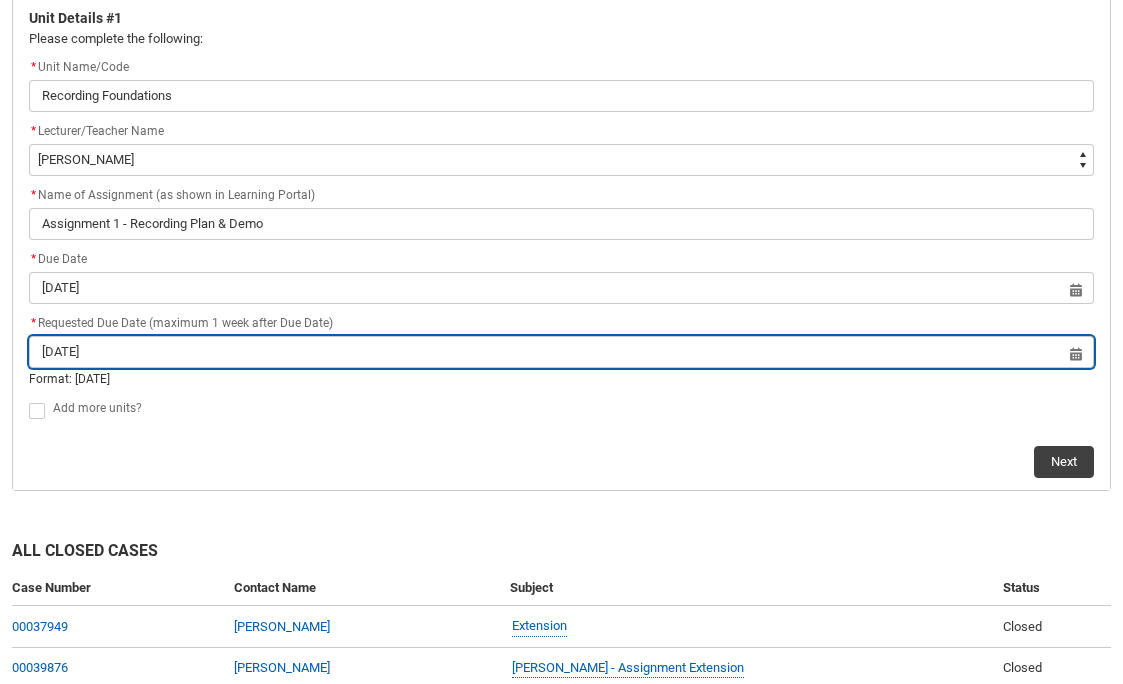 scroll, scrollTop: 529, scrollLeft: 0, axis: vertical 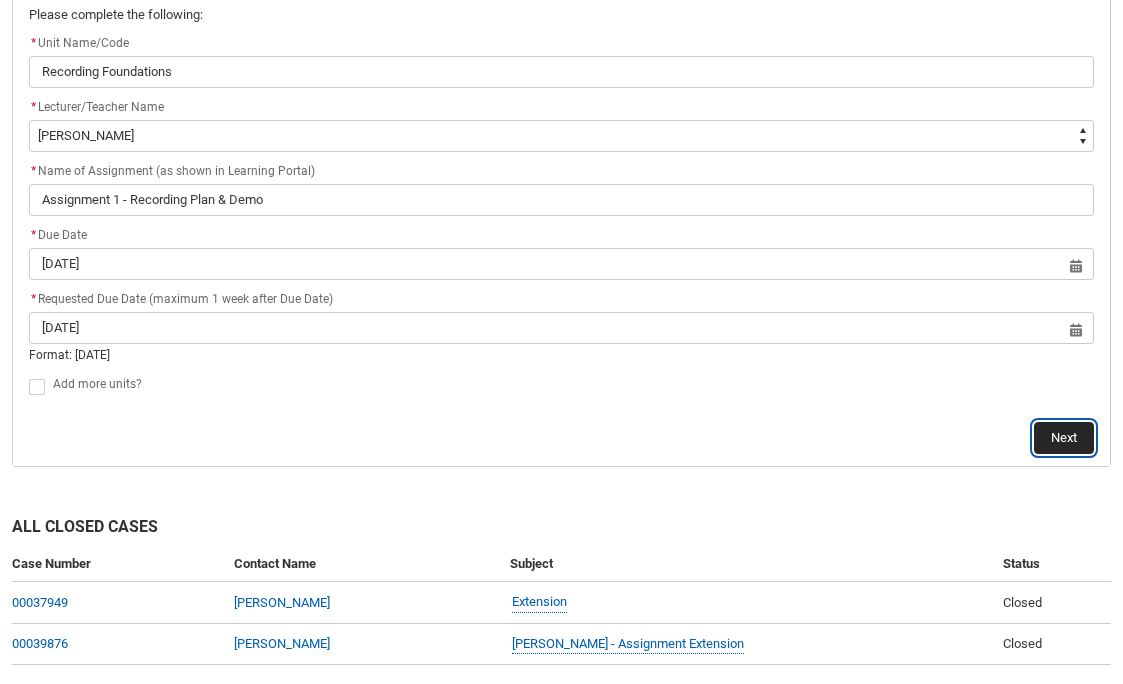 click on "Next" 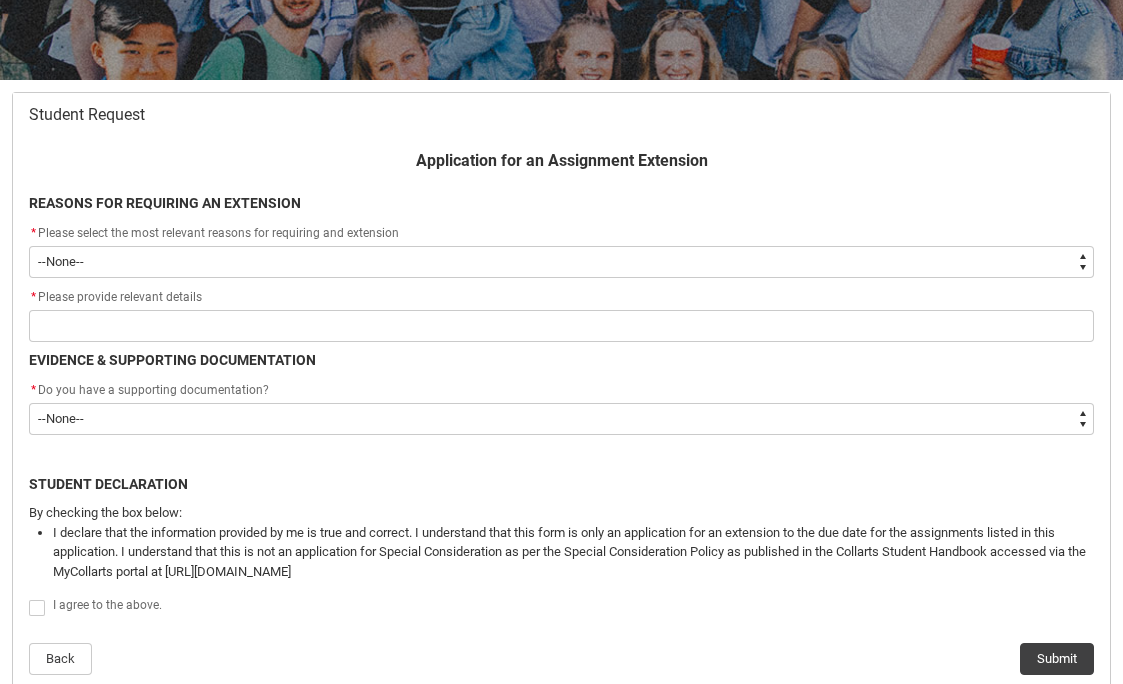 scroll, scrollTop: 333, scrollLeft: 0, axis: vertical 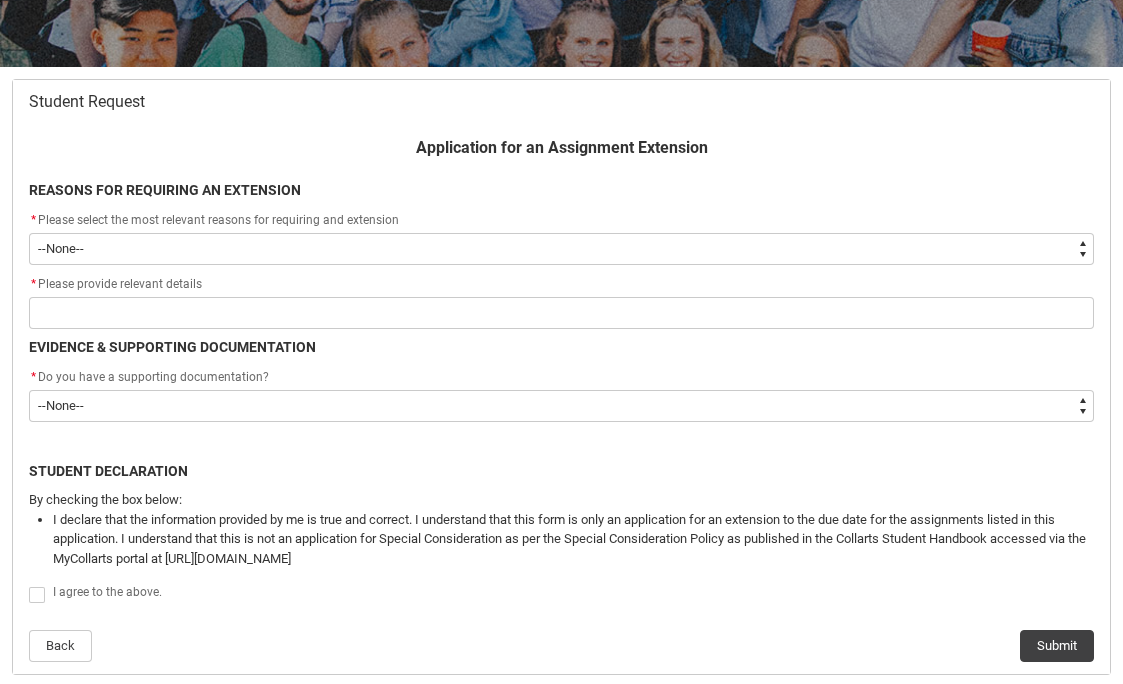 click on "--None-- Medical Reasons Work obligations Family obligations Academic Difficulties Significant religious or cultural reasons Other" at bounding box center (561, 249) 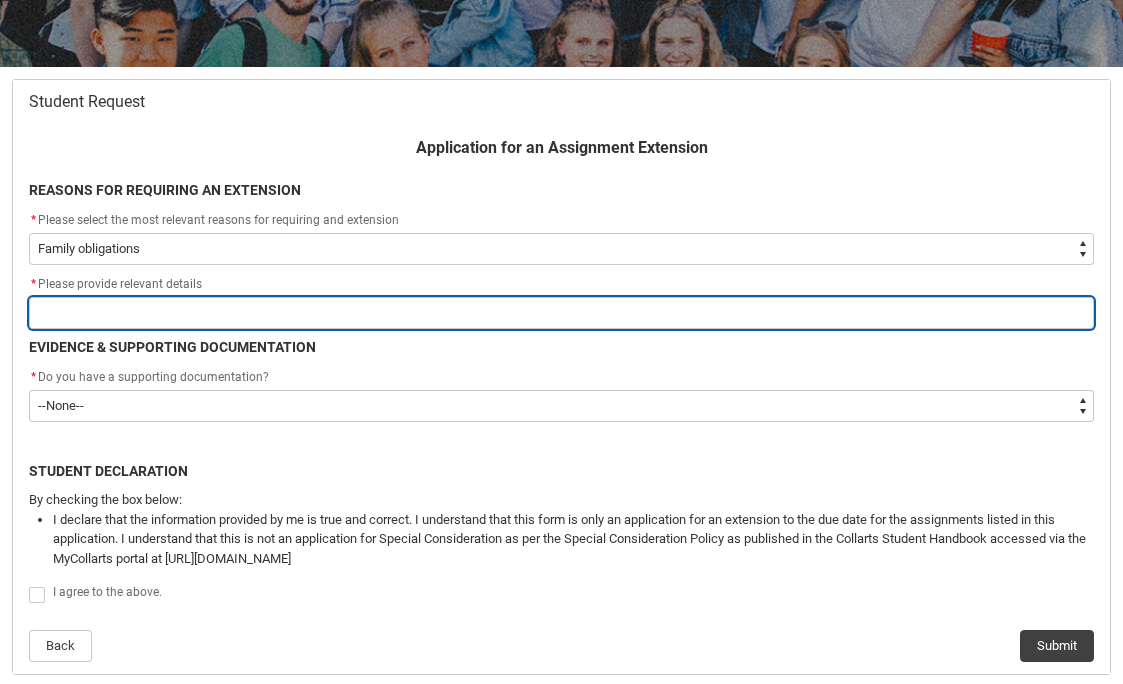 click at bounding box center (561, 313) 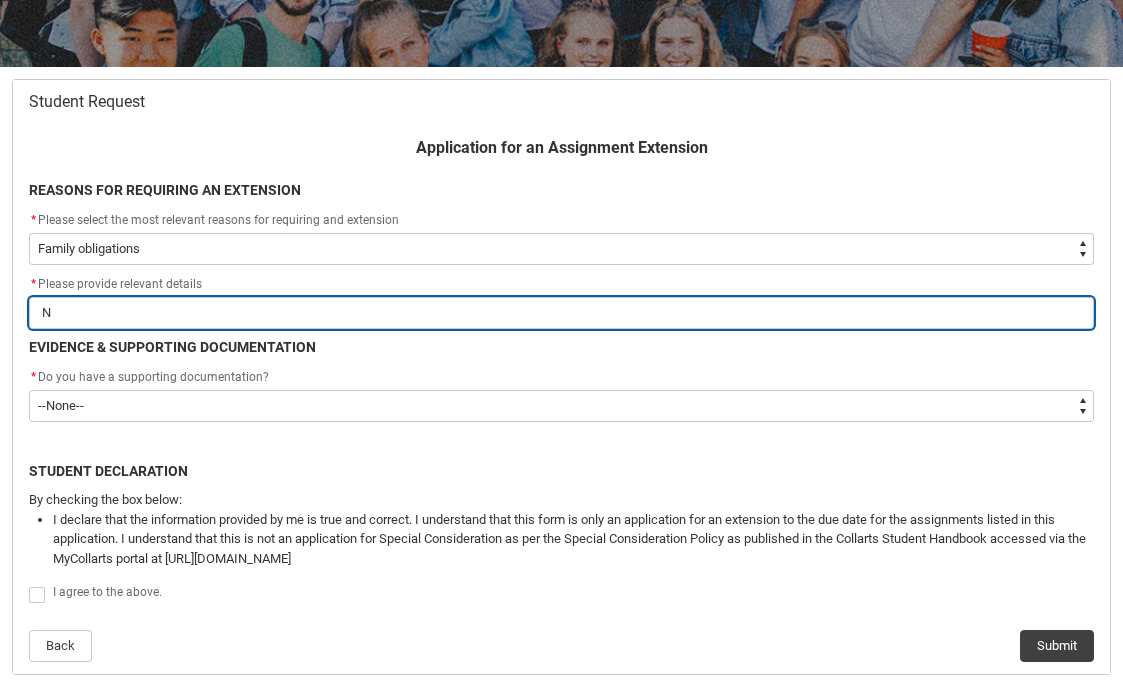 type on "Ne" 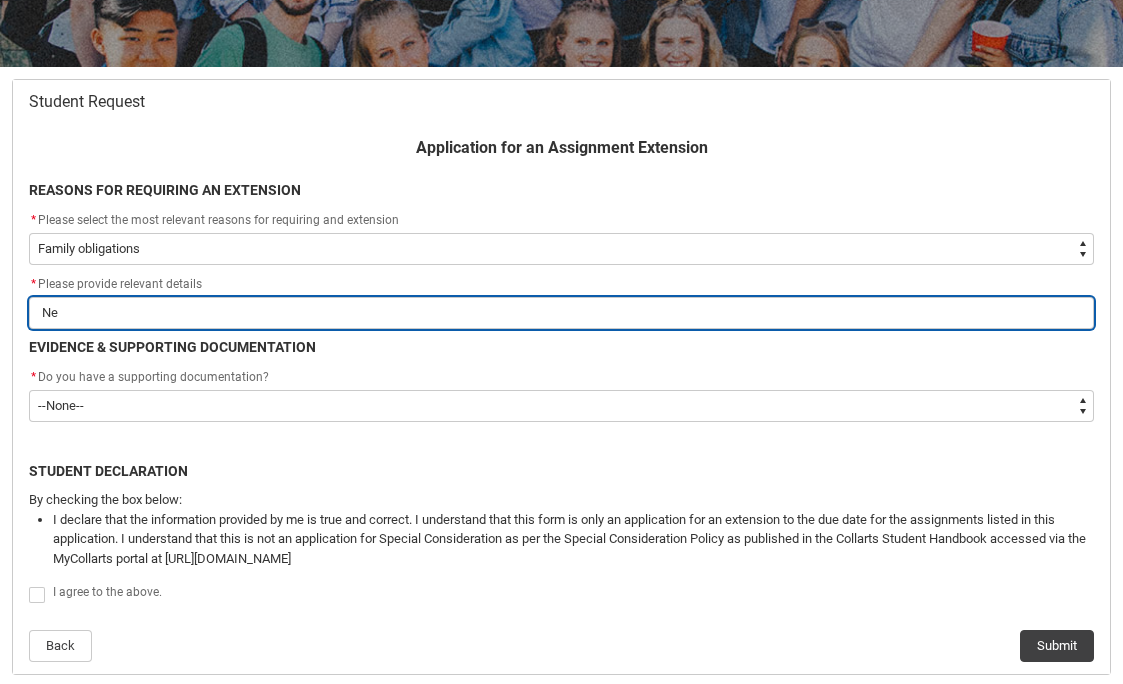 type on "Nee" 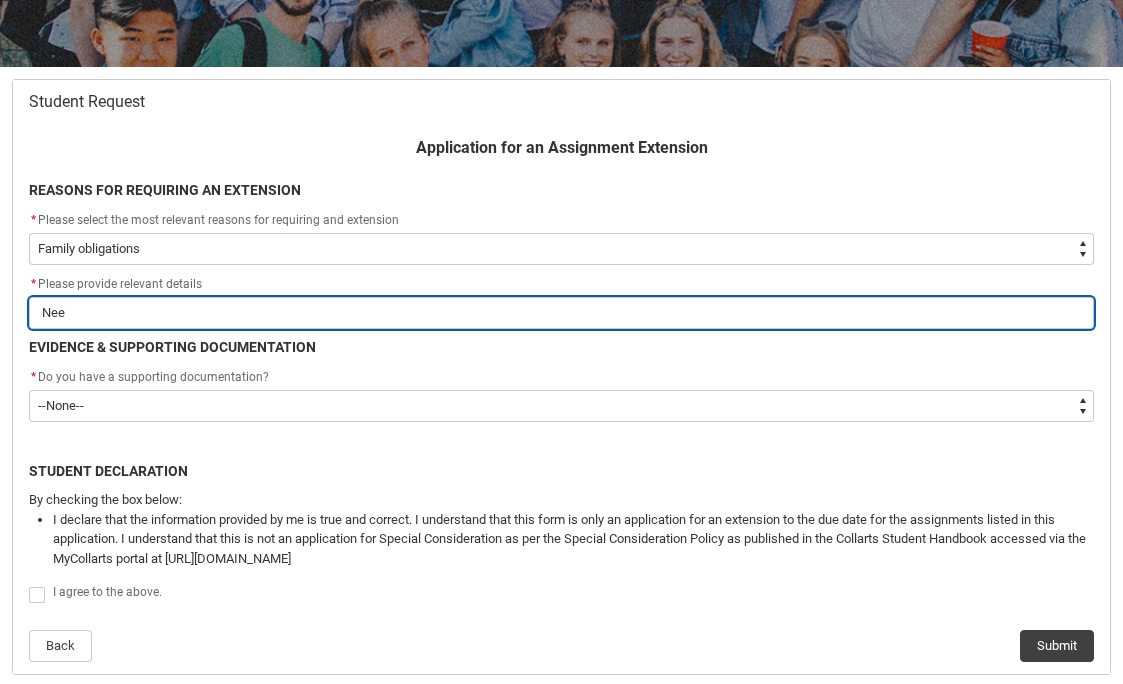type on "Need" 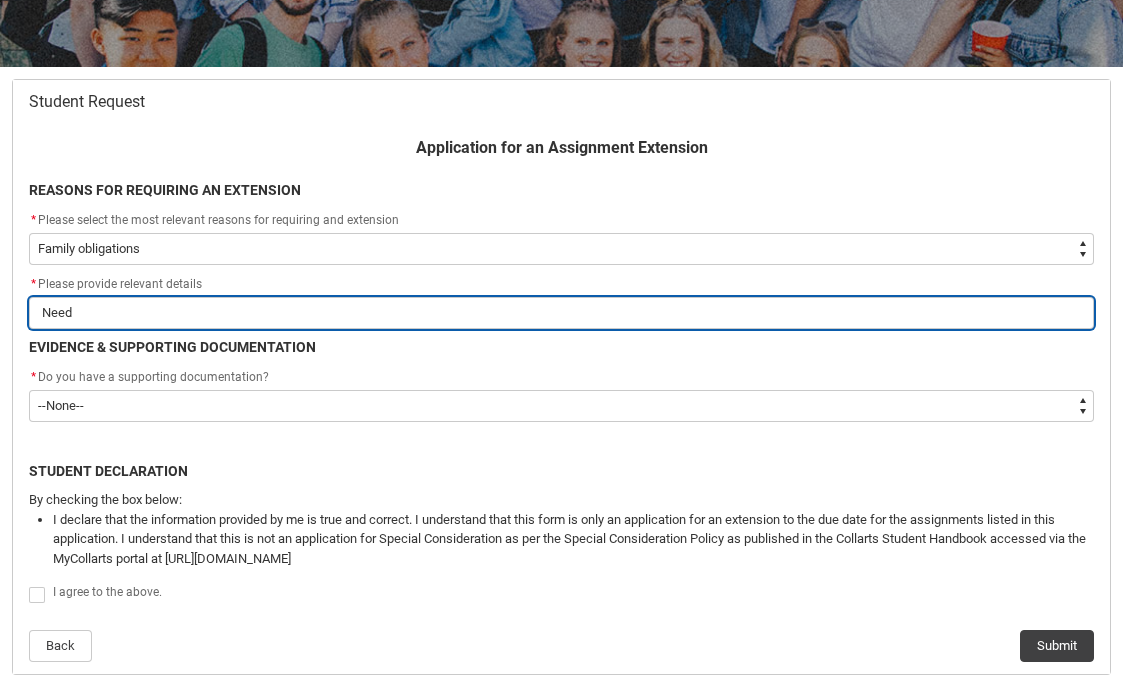 type on "Neede" 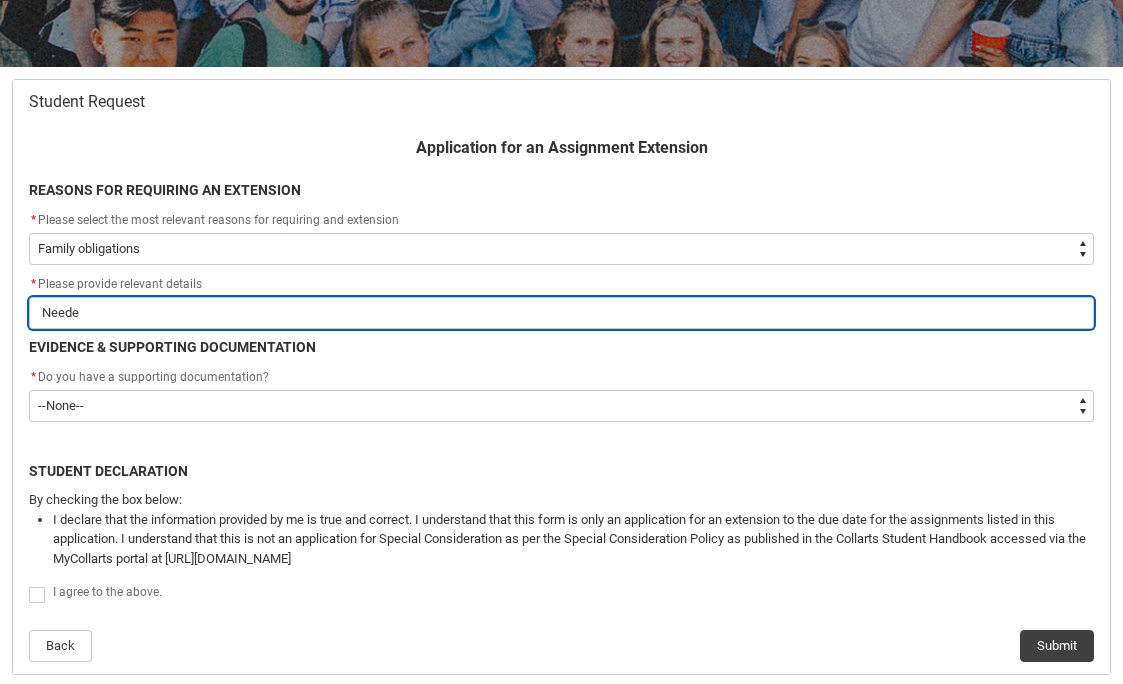 type on "Needed" 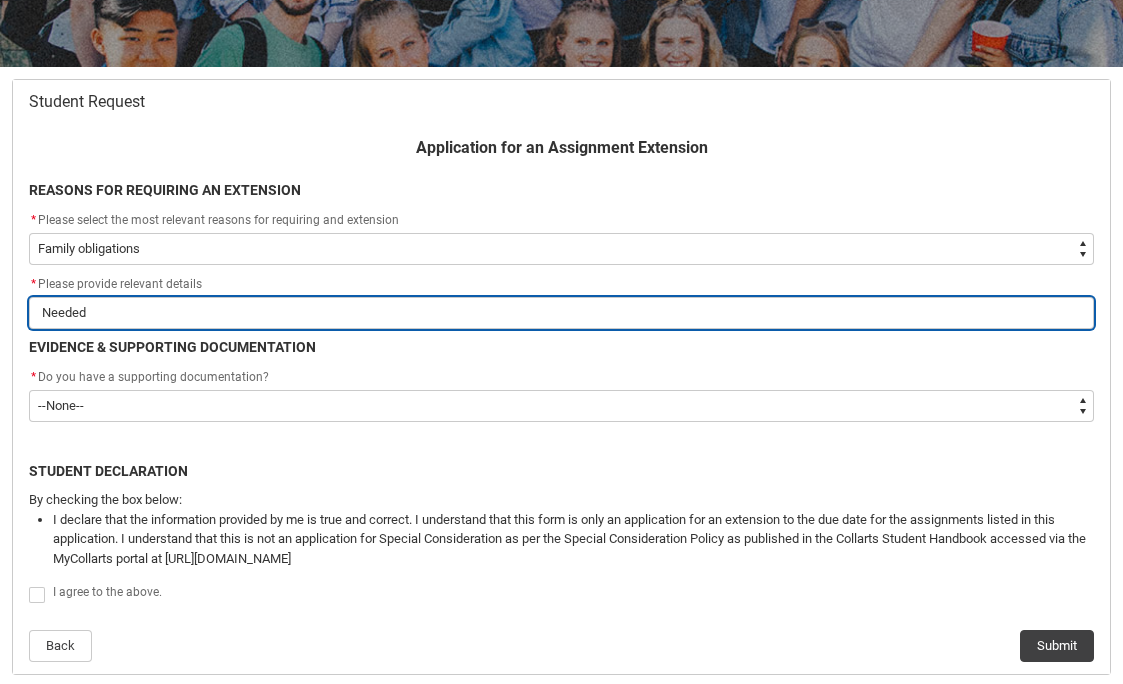 type on "Needed" 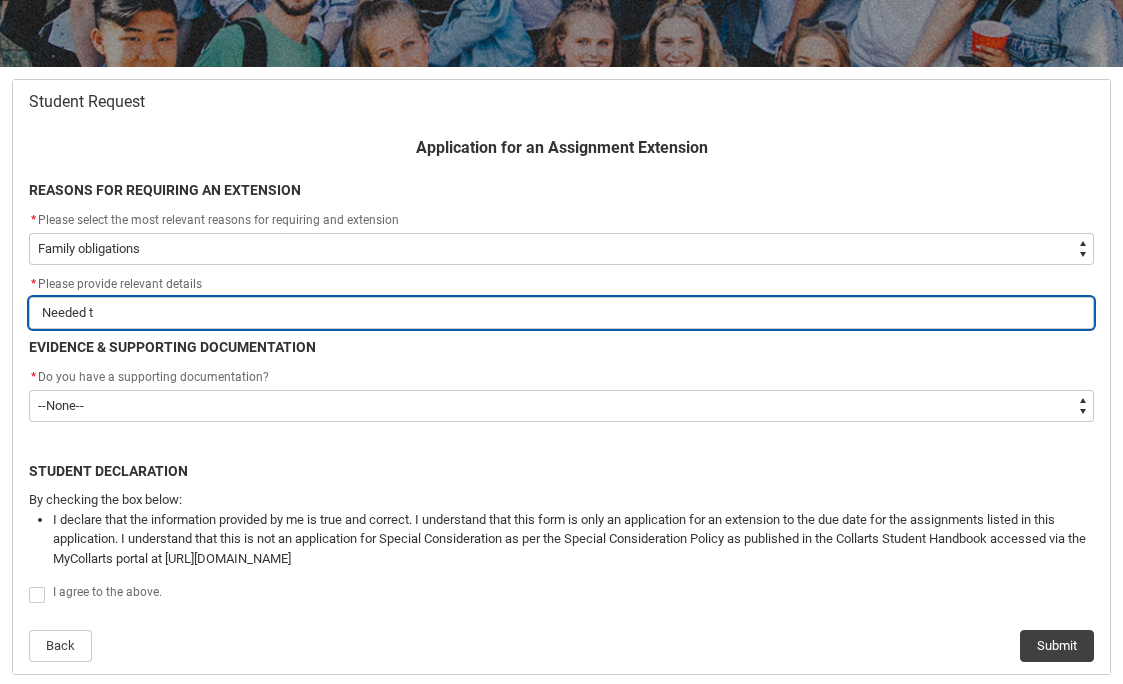 type on "Needed tp" 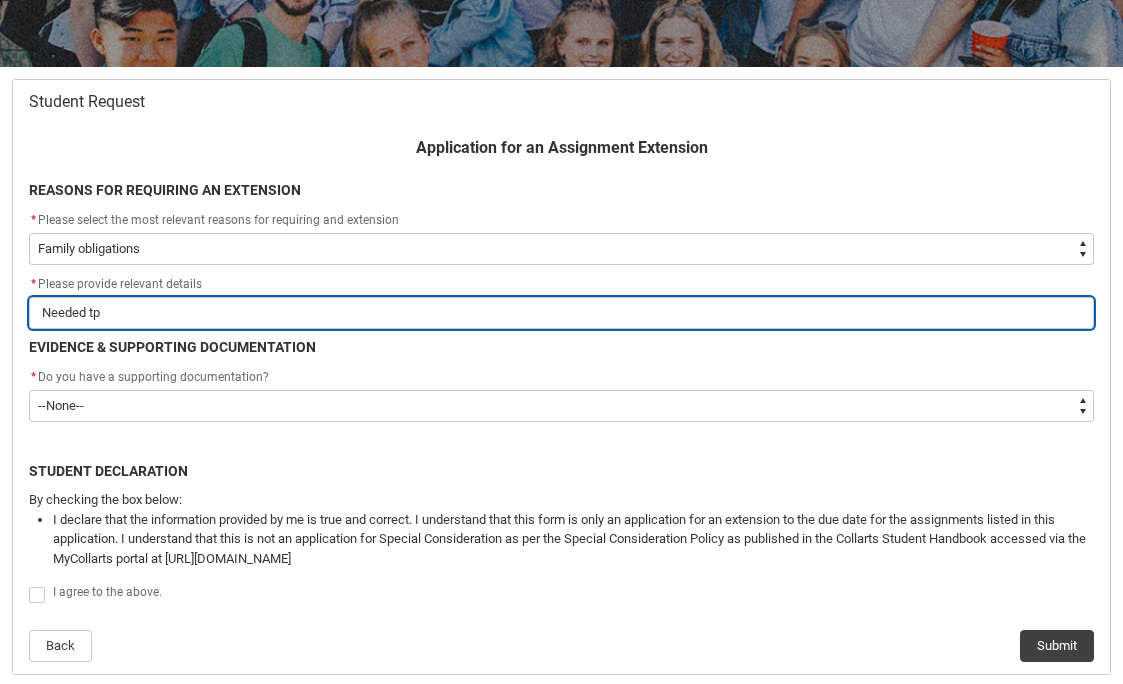 type on "Needed tp" 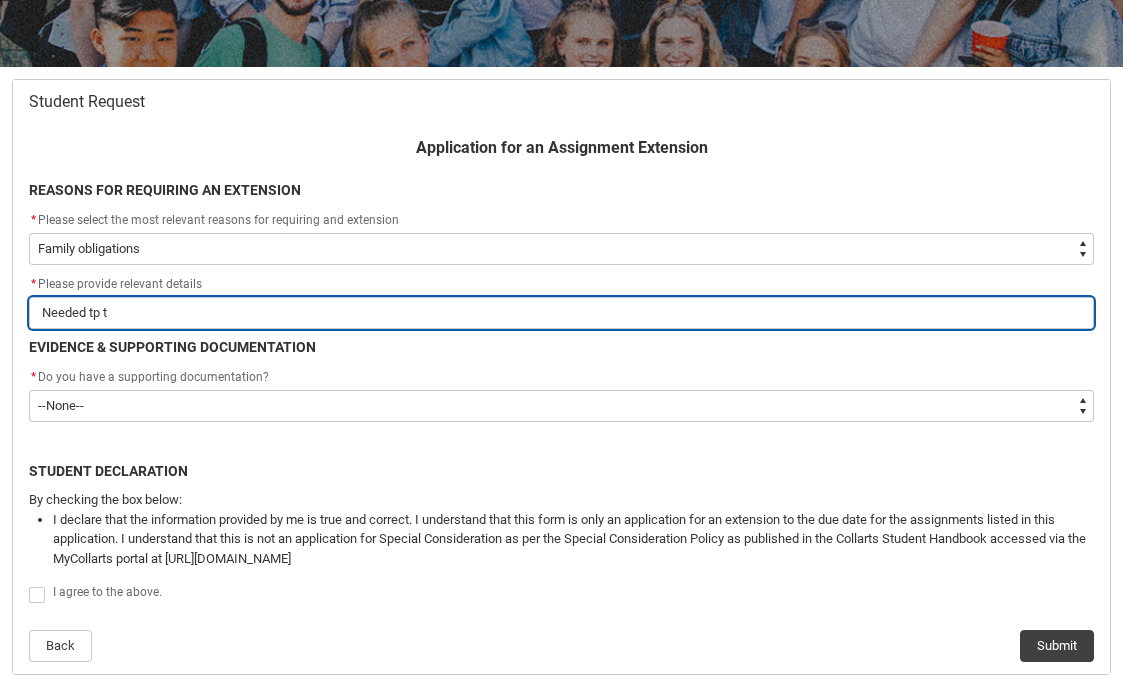 type on "Needed tp tr" 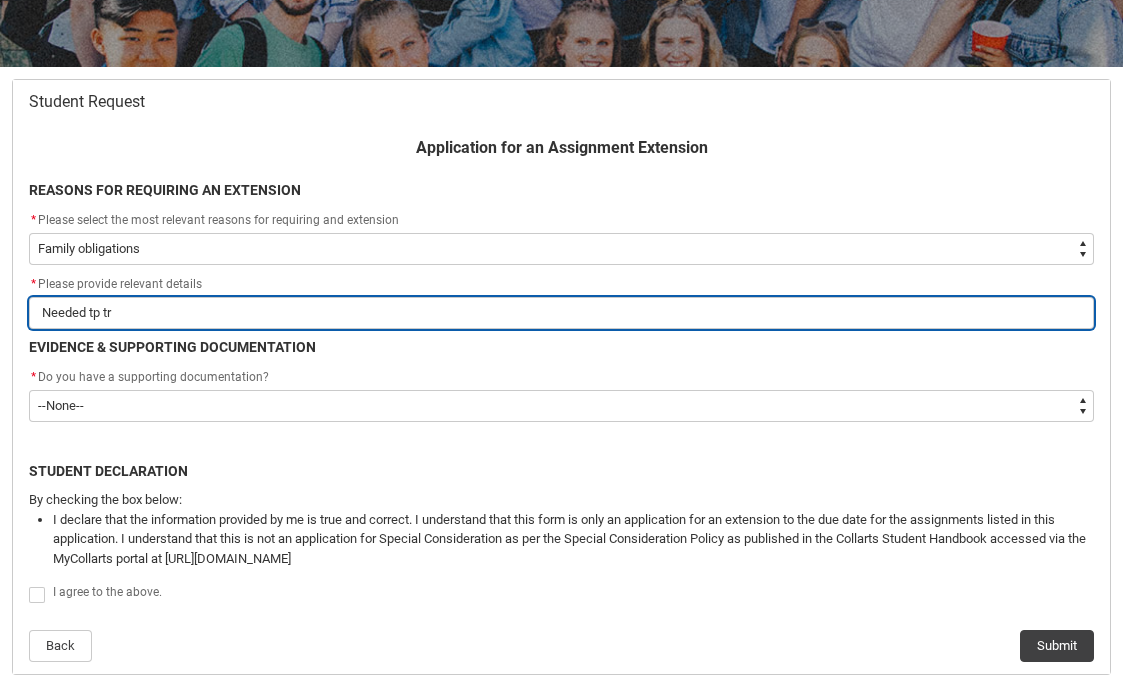 type on "Needed tp tra" 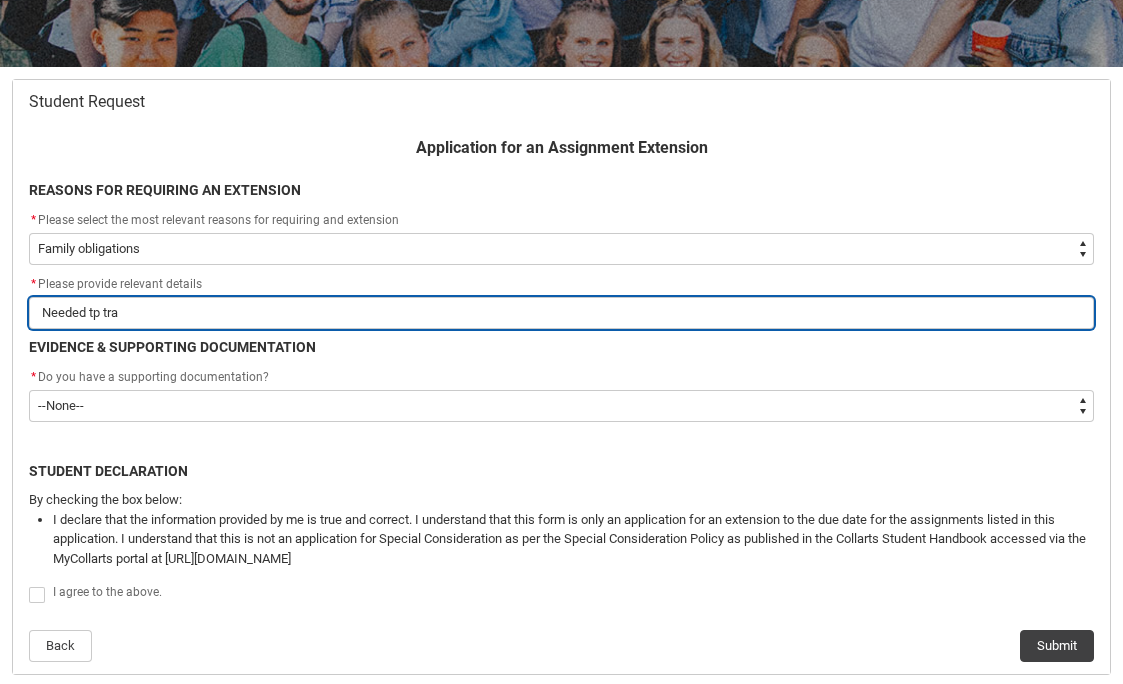 type on "Needed tp trav" 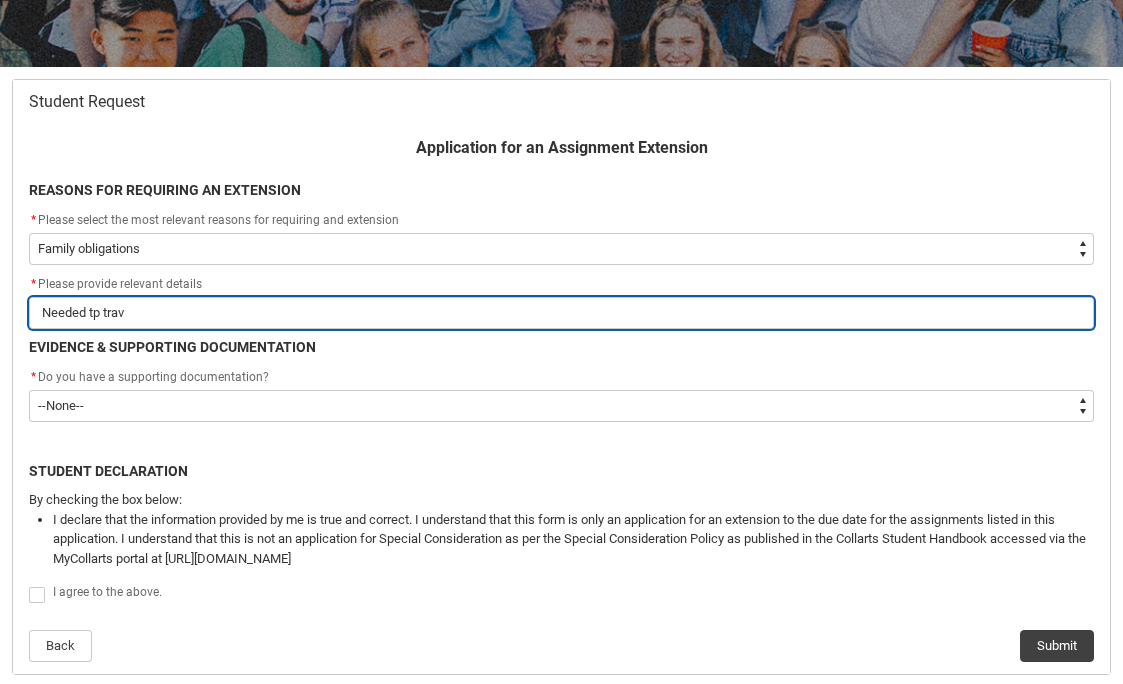 type on "Needed tp trave" 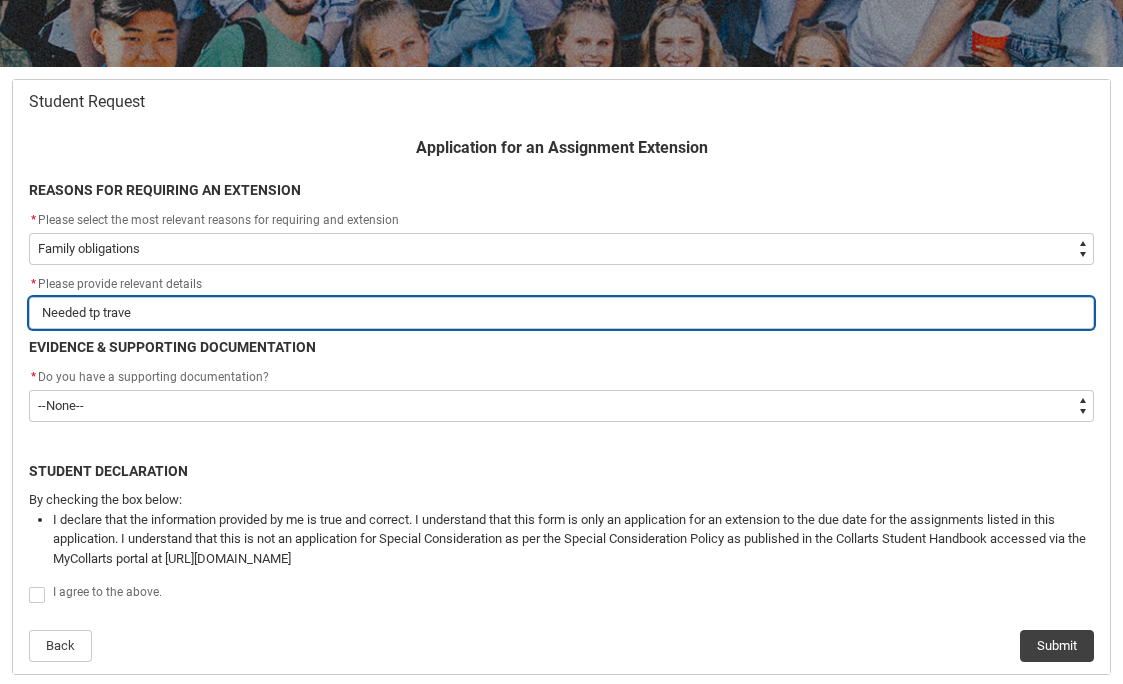 type on "Needed tp trav" 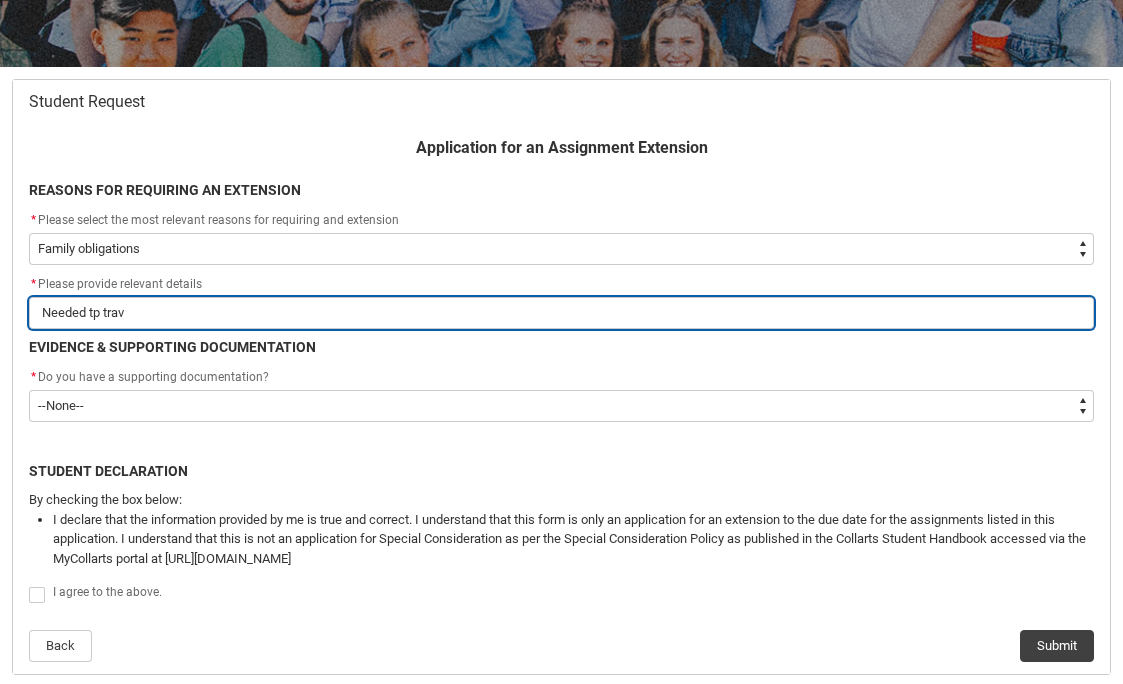 type on "Needed tp tra" 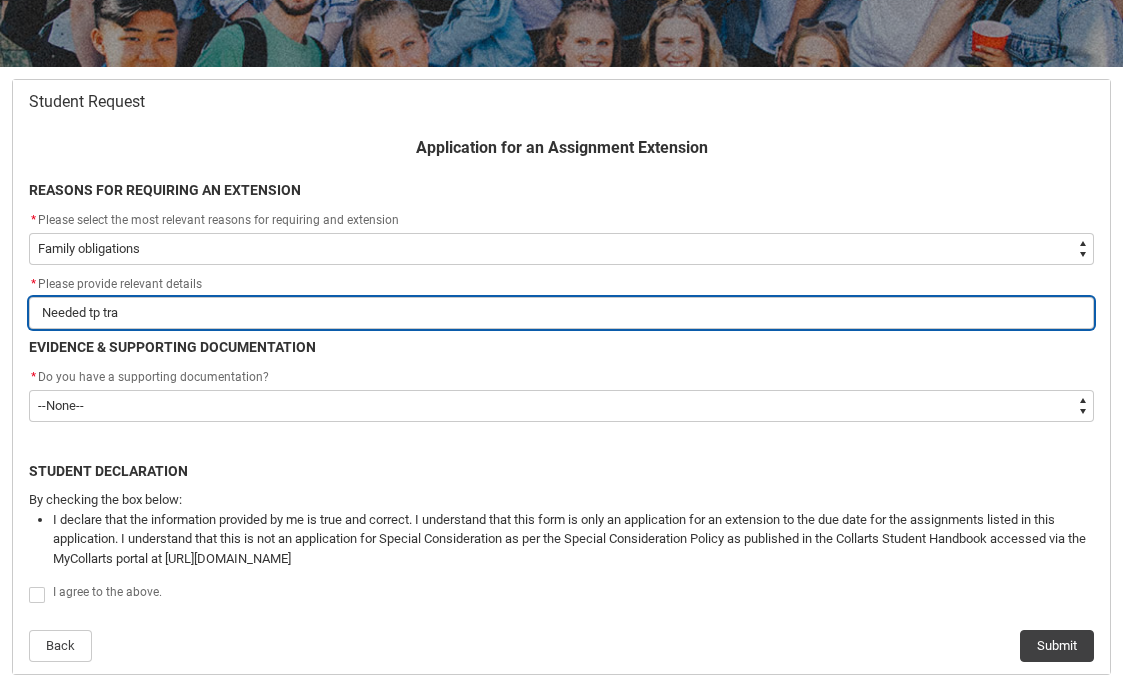 type on "Needed tp tr" 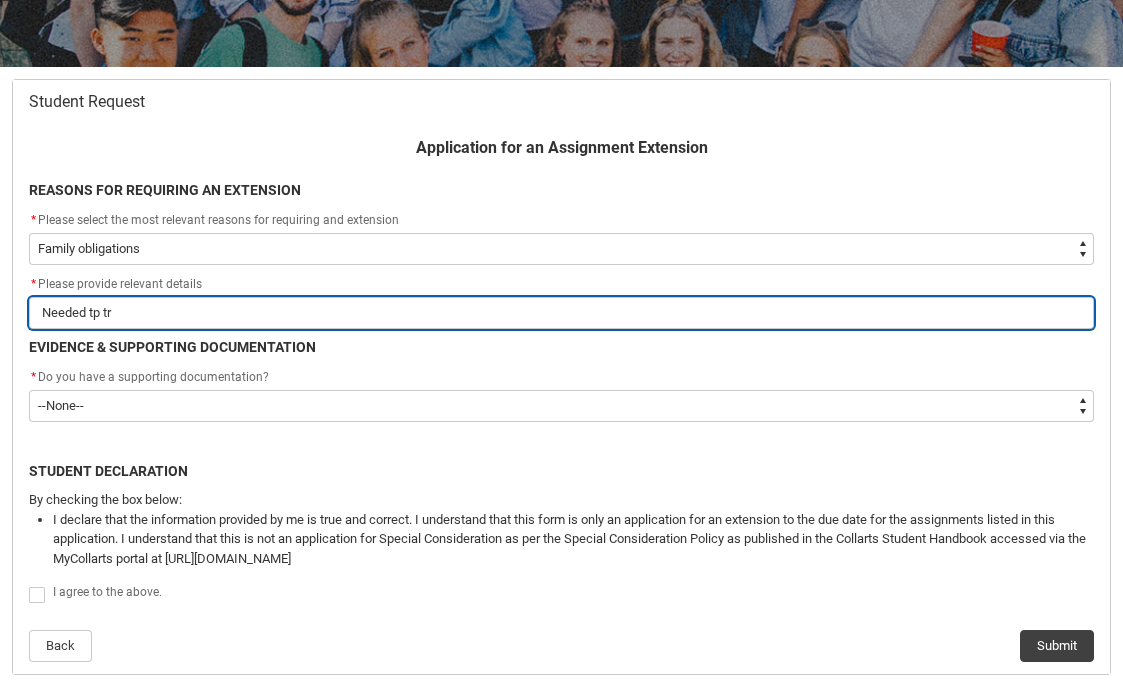 type on "Needed tp t" 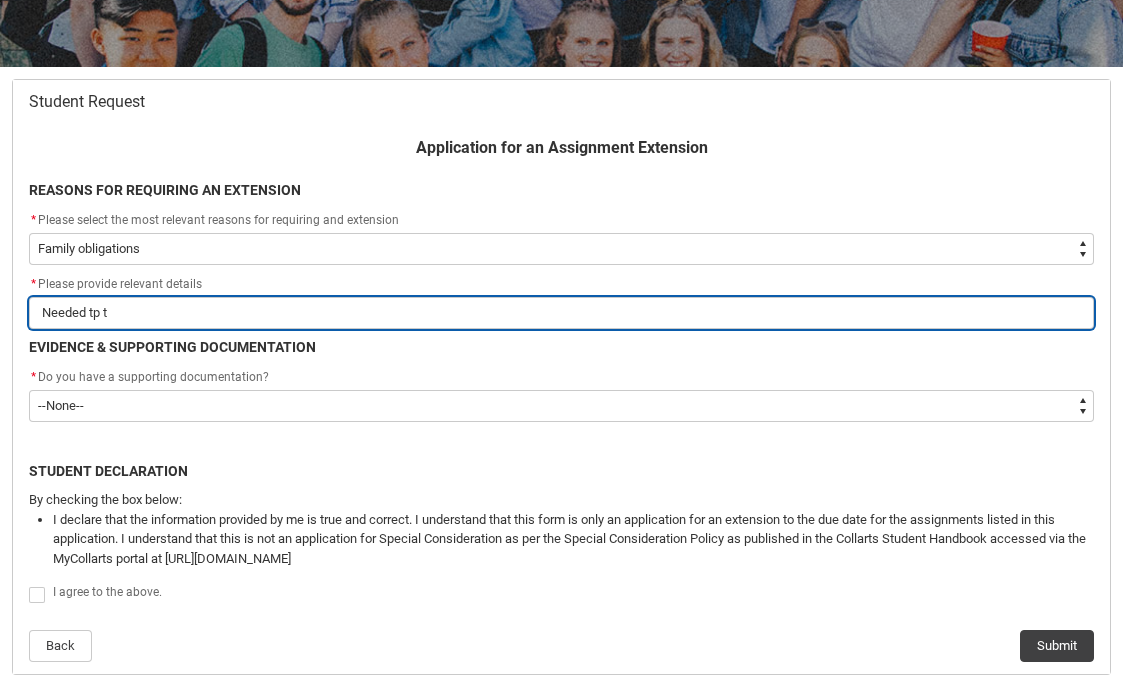 type on "Needed tp" 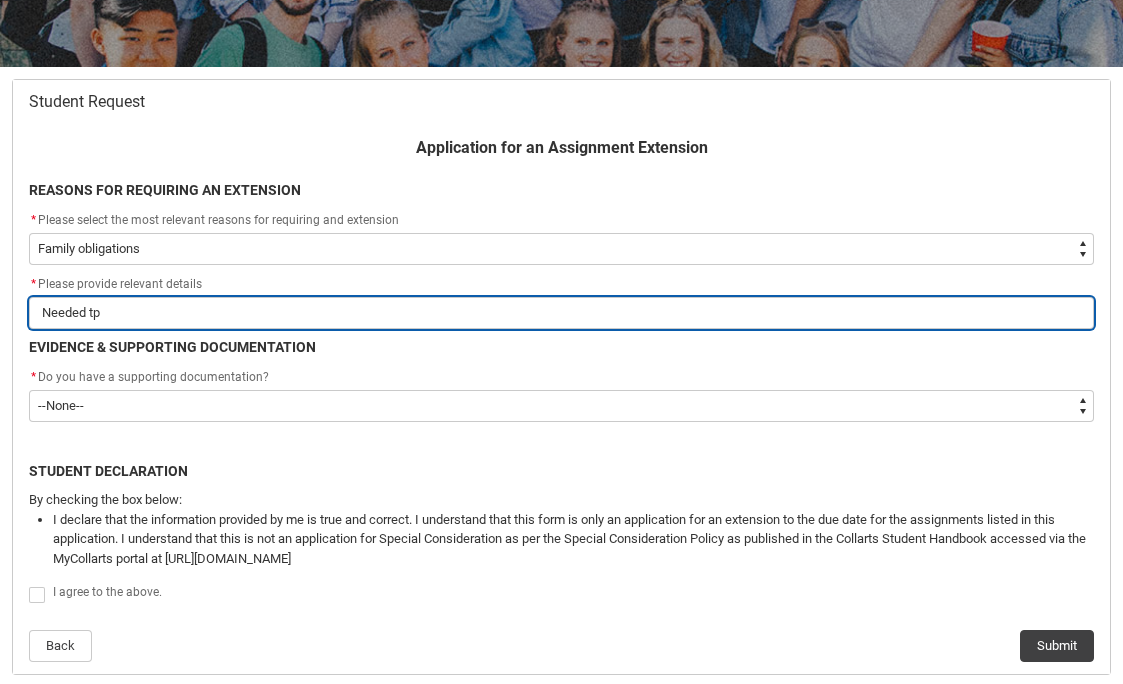 type on "Needed tp" 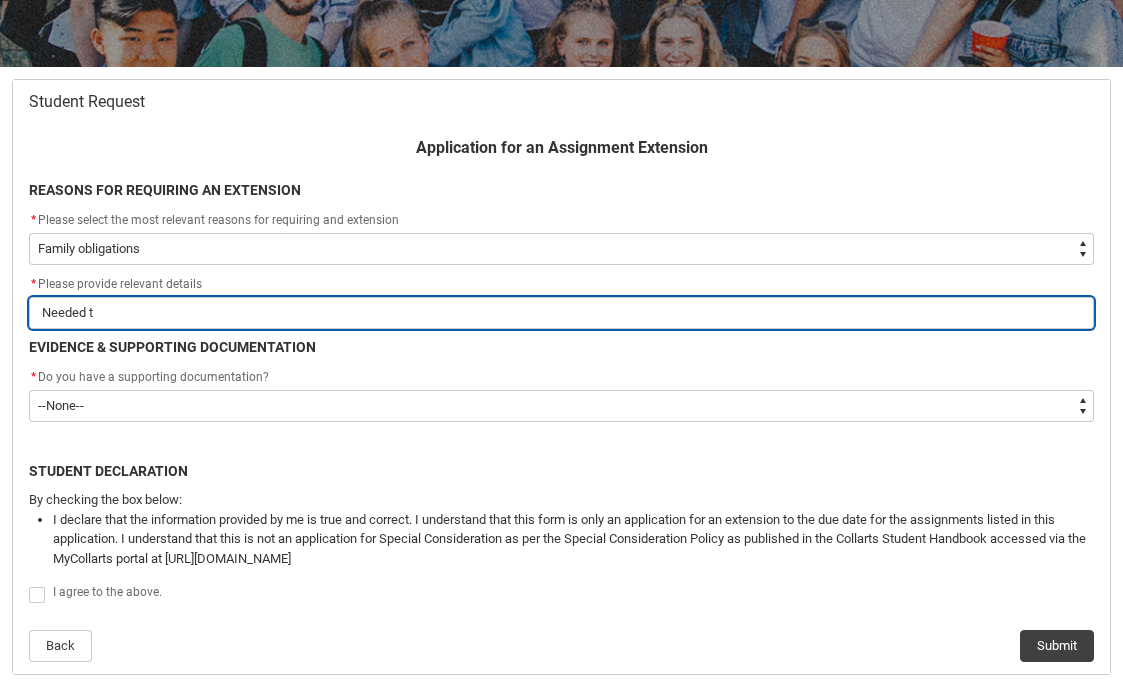 type on "Needed to" 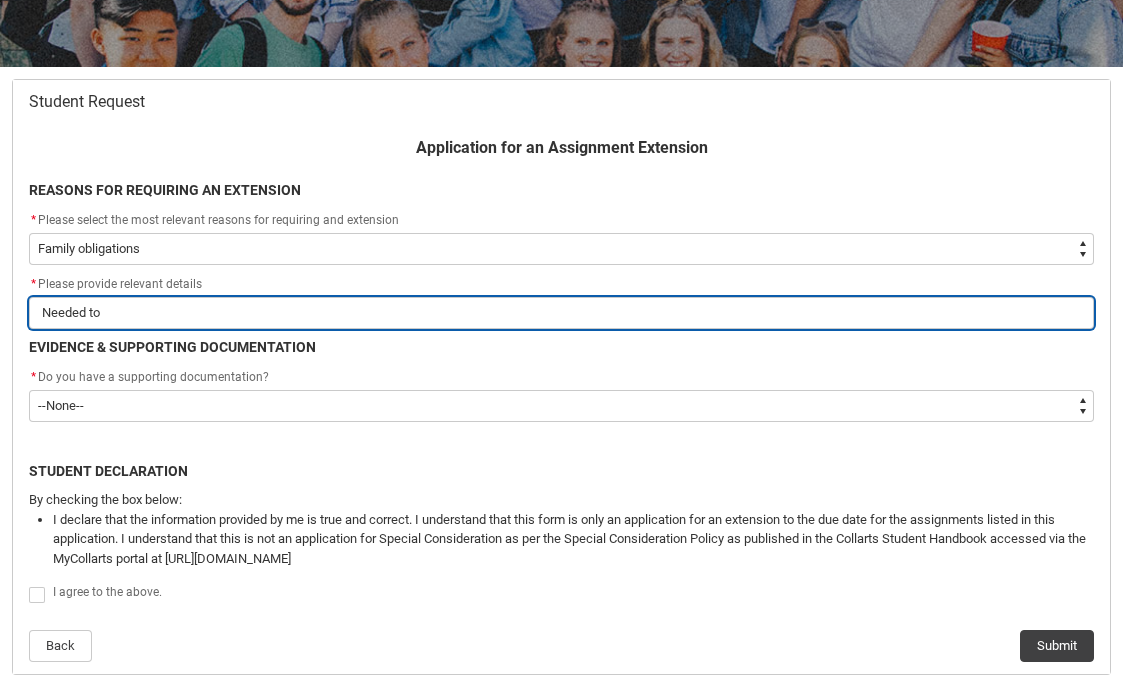 type on "Needed to" 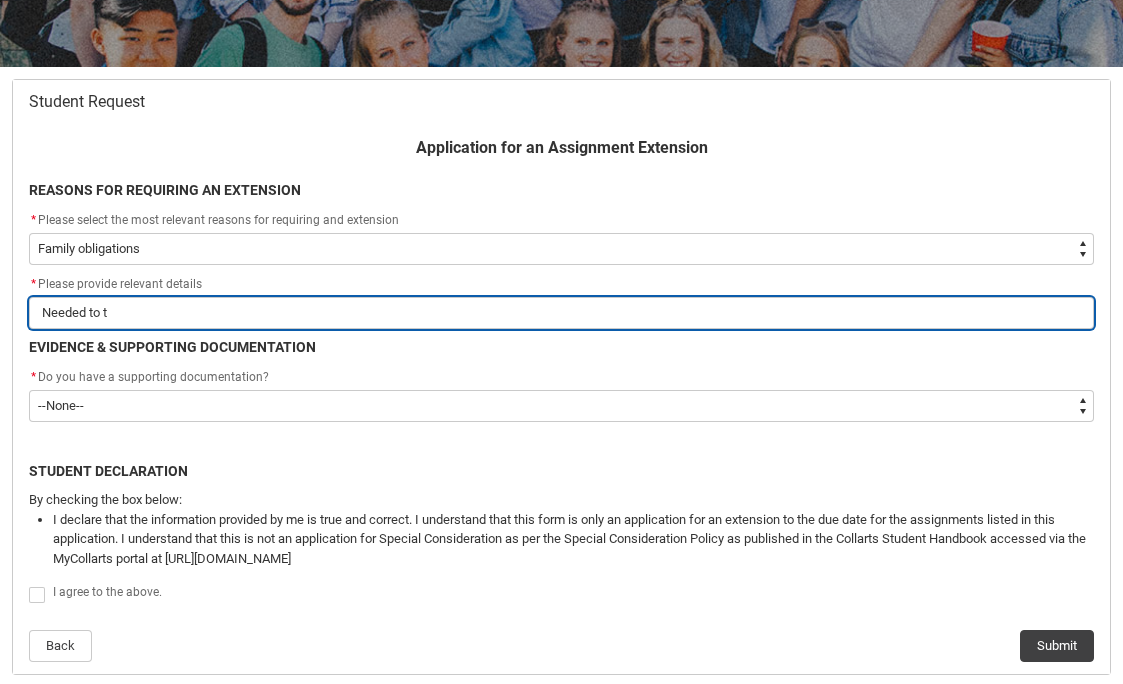 type on "Needed to tr" 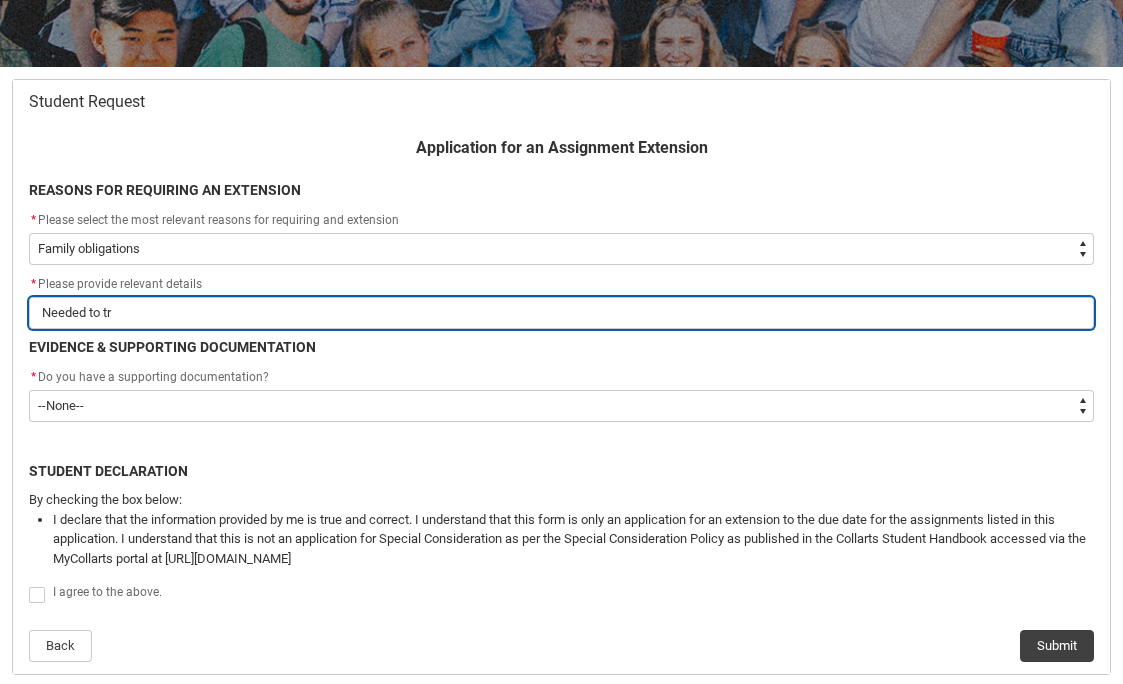 type on "Needed to tra" 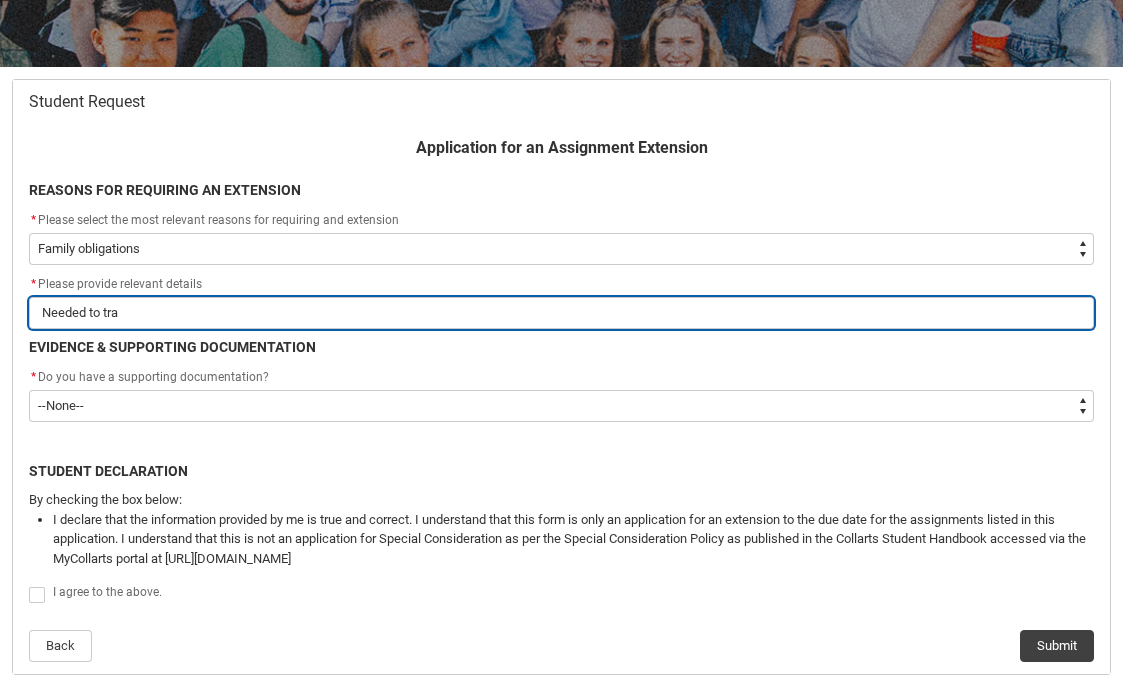 type on "Needed to trav" 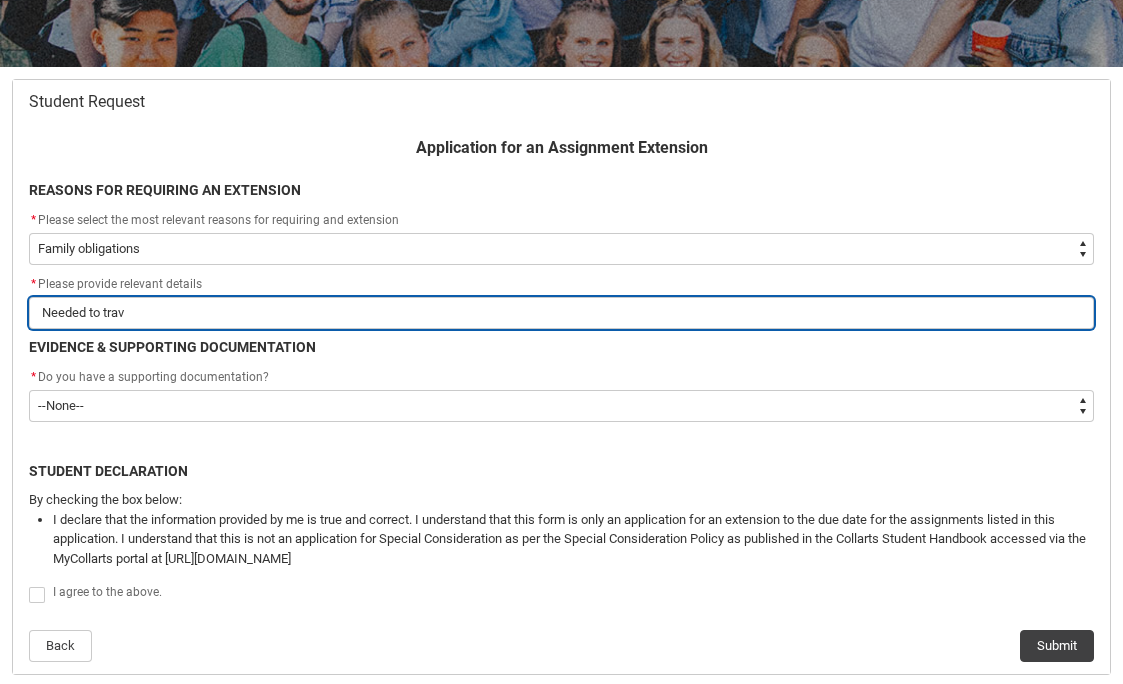 type on "Needed to trave" 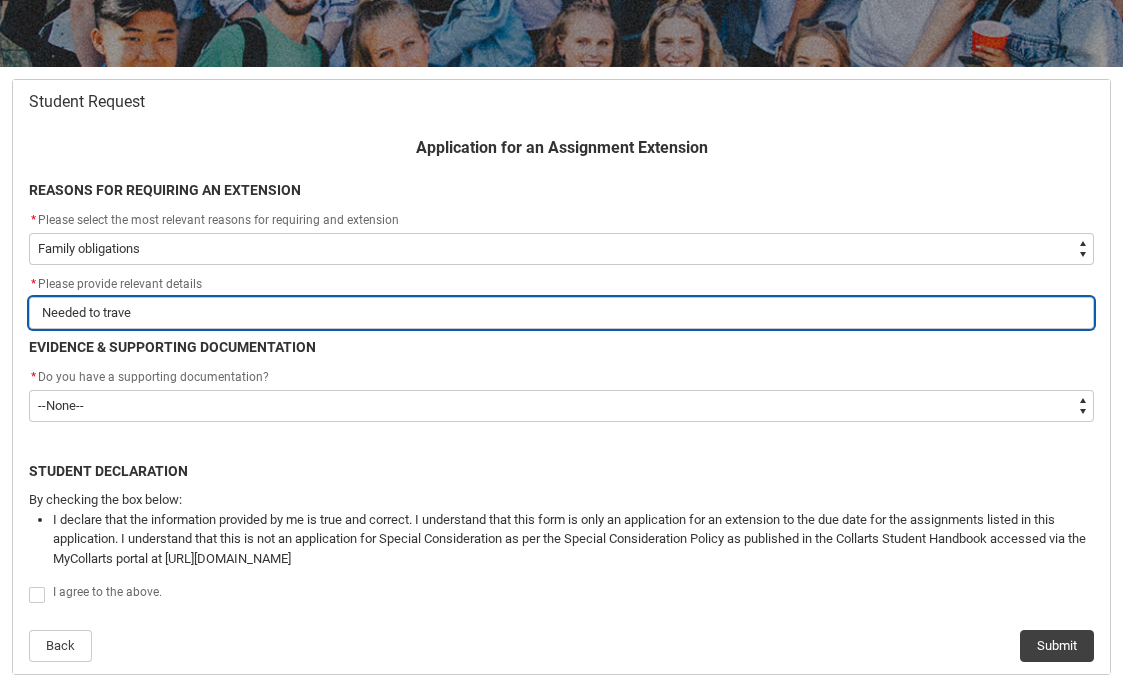 type on "Needed to travel" 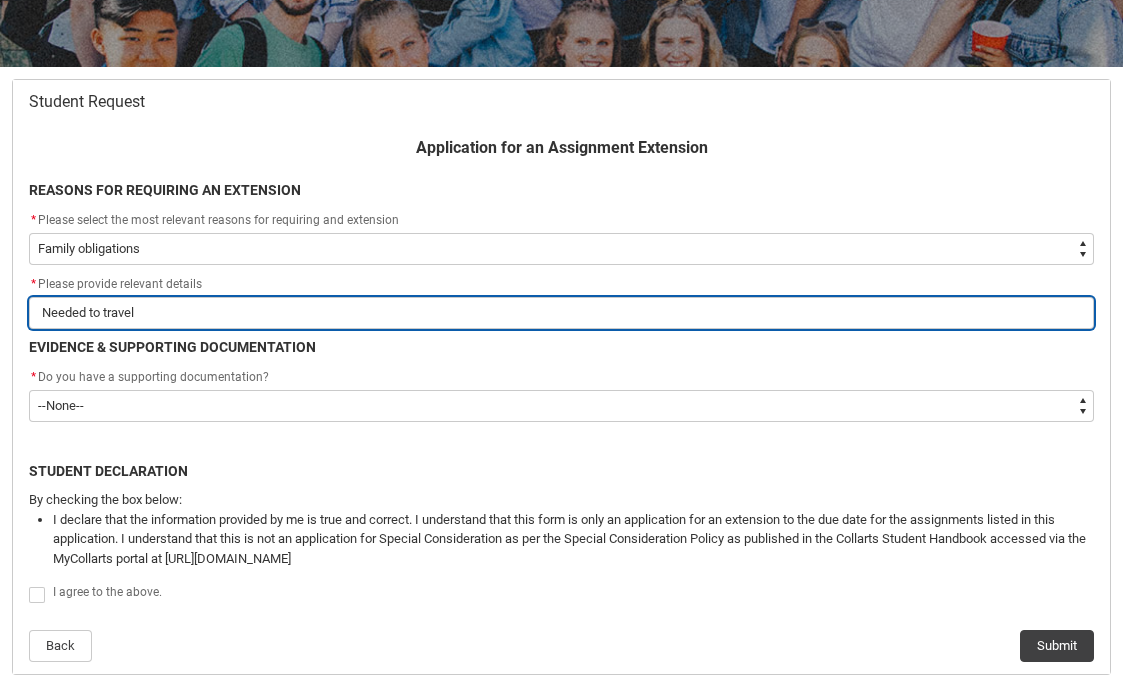 type on "Needed to travel" 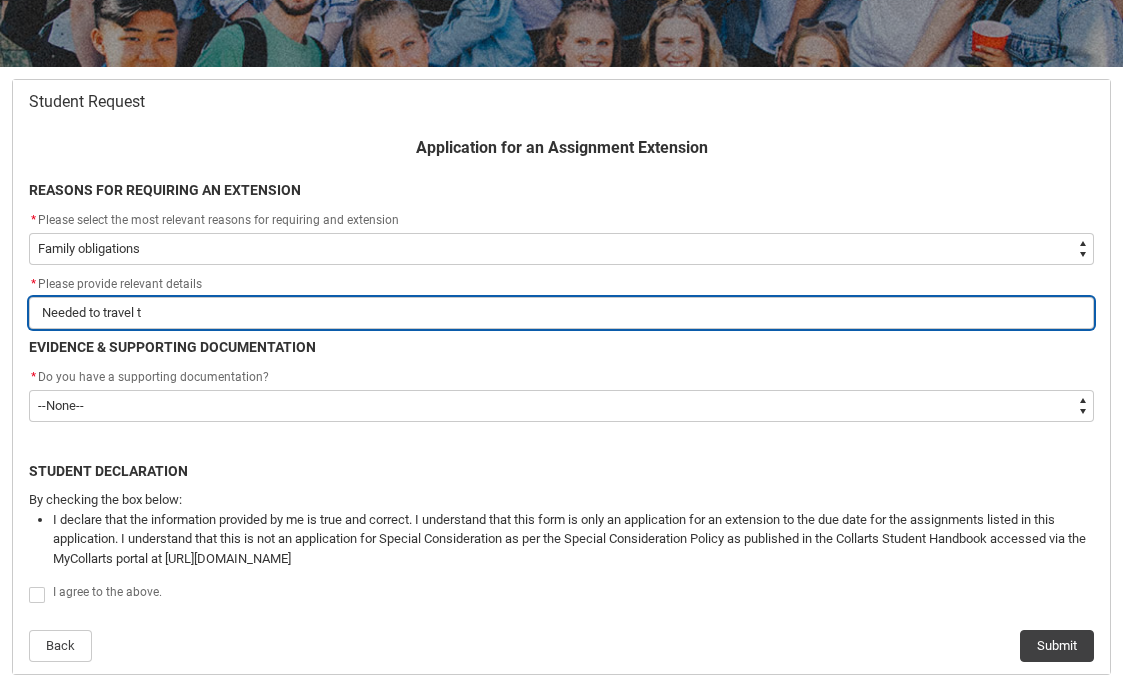 type on "Needed to travel to" 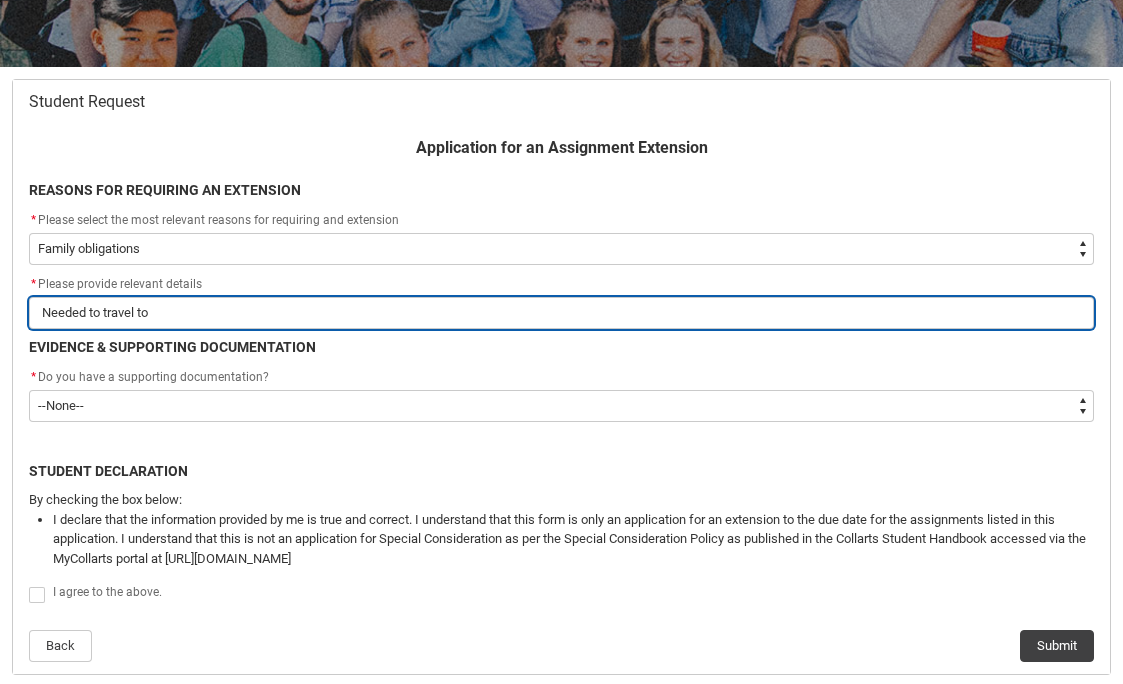 type on "Needed to travel to" 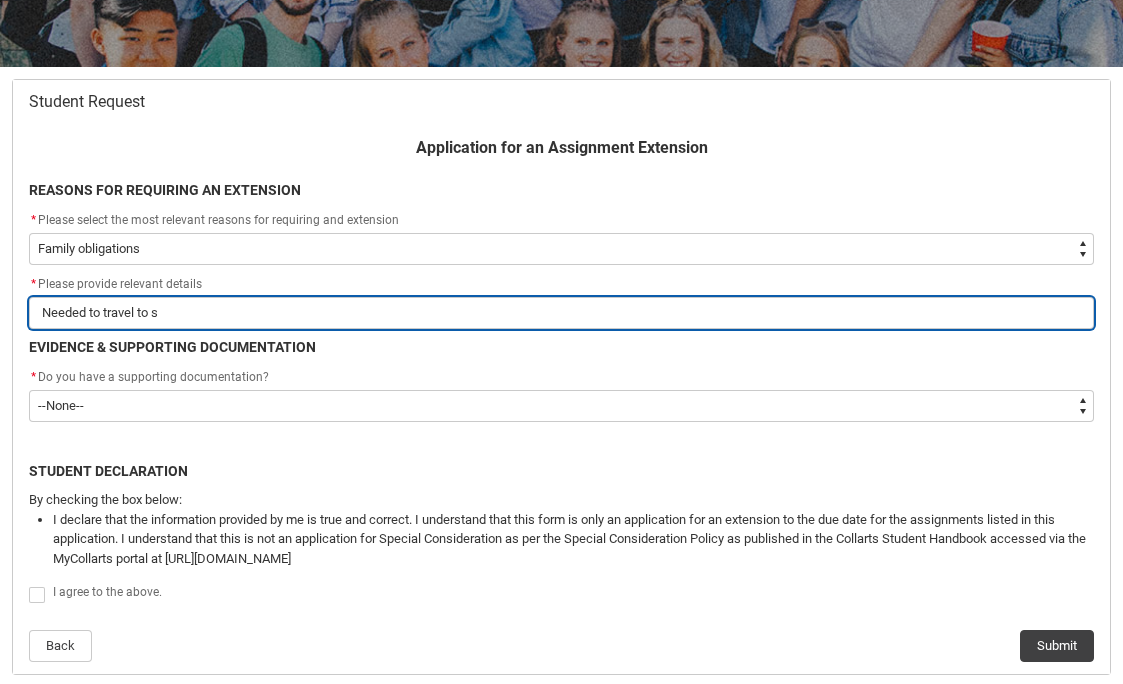 type on "Needed to travel to sy" 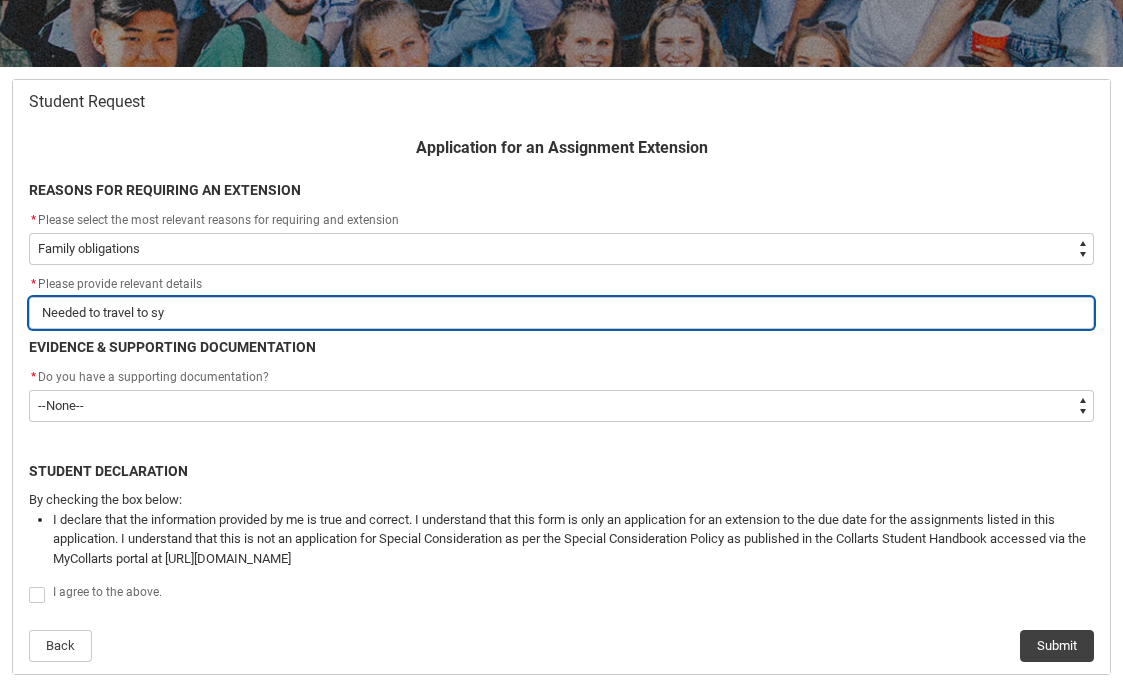 type on "Needed to travel to [PERSON_NAME]" 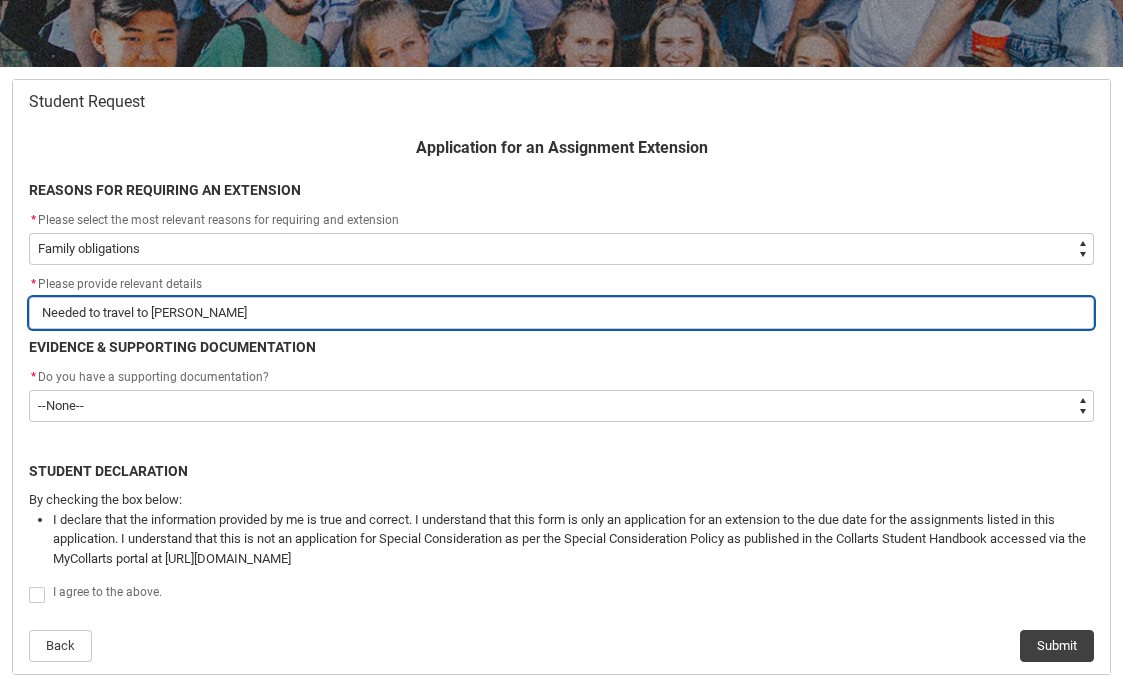 type on "Needed to travel to [GEOGRAPHIC_DATA]" 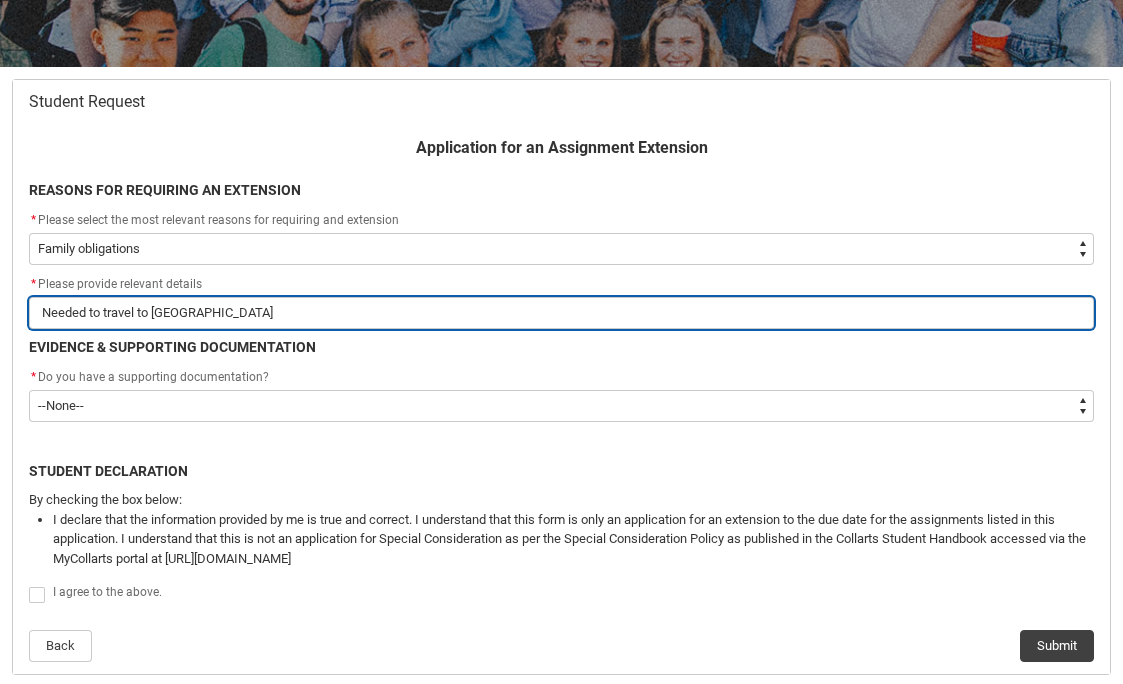 type on "Needed to travel to [GEOGRAPHIC_DATA]" 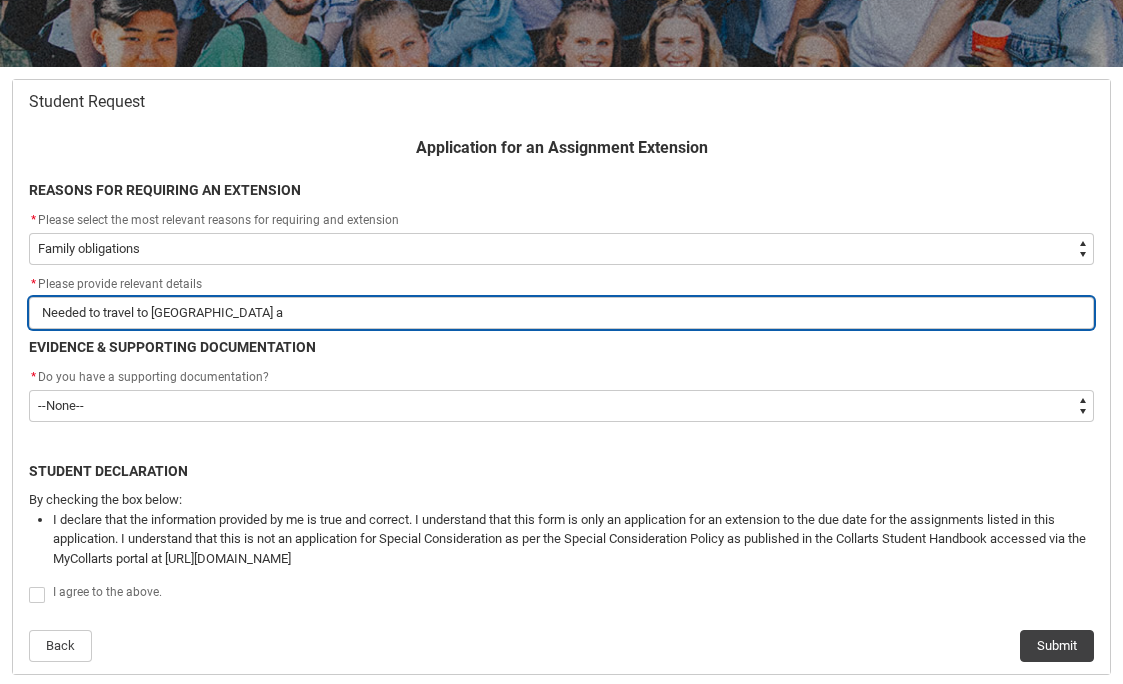 type on "Needed to travel to [GEOGRAPHIC_DATA] an" 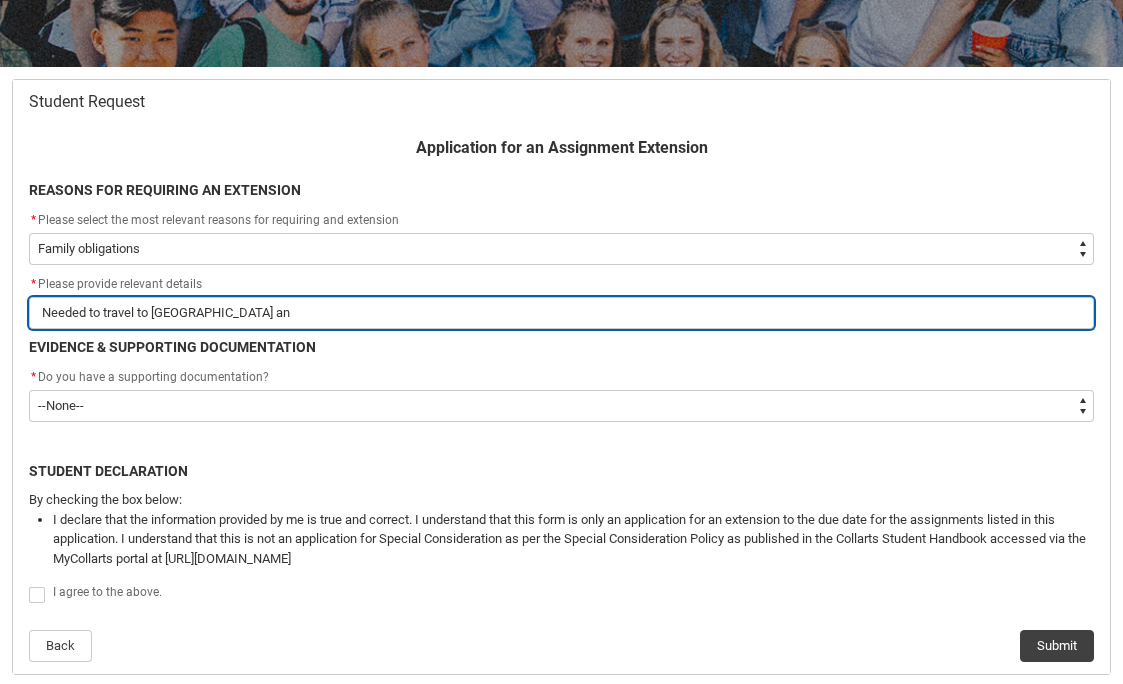 type on "Needed to travel to [GEOGRAPHIC_DATA] and" 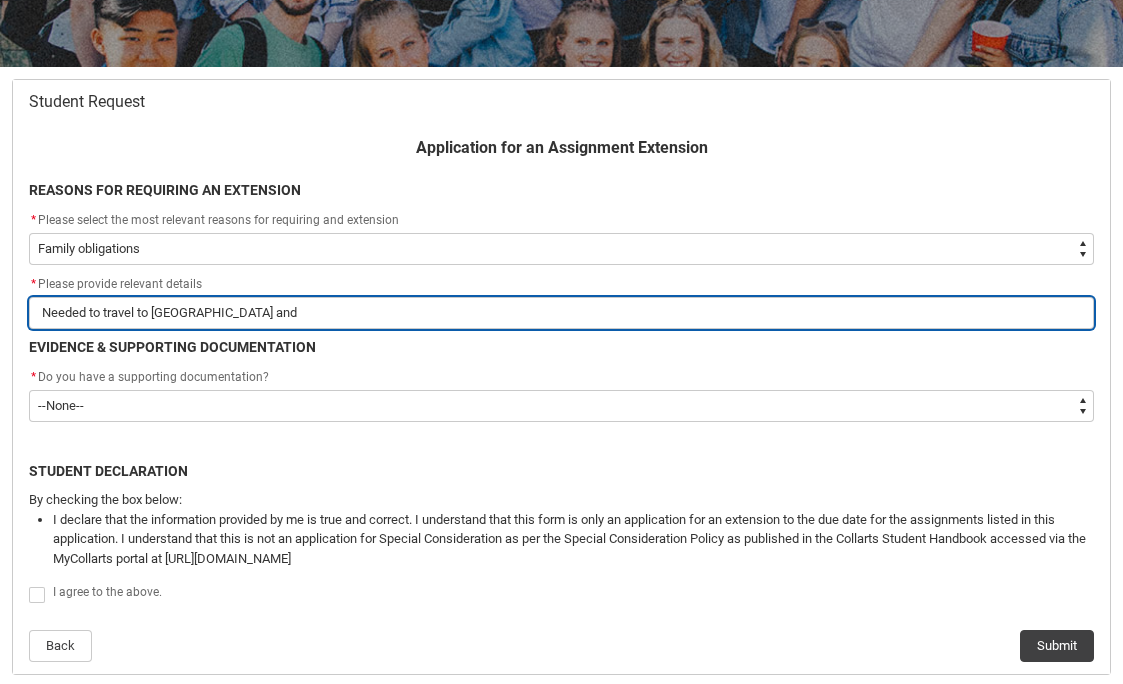 type on "Needed to travel to [GEOGRAPHIC_DATA] and" 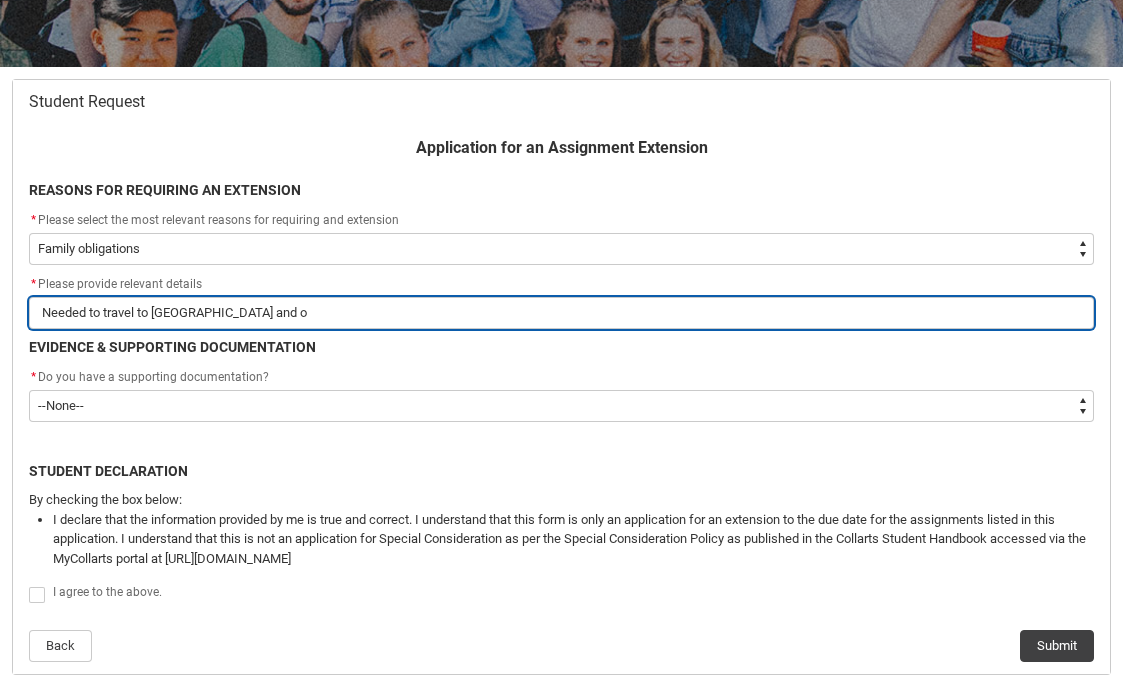 type on "Needed to travel to [GEOGRAPHIC_DATA] and on" 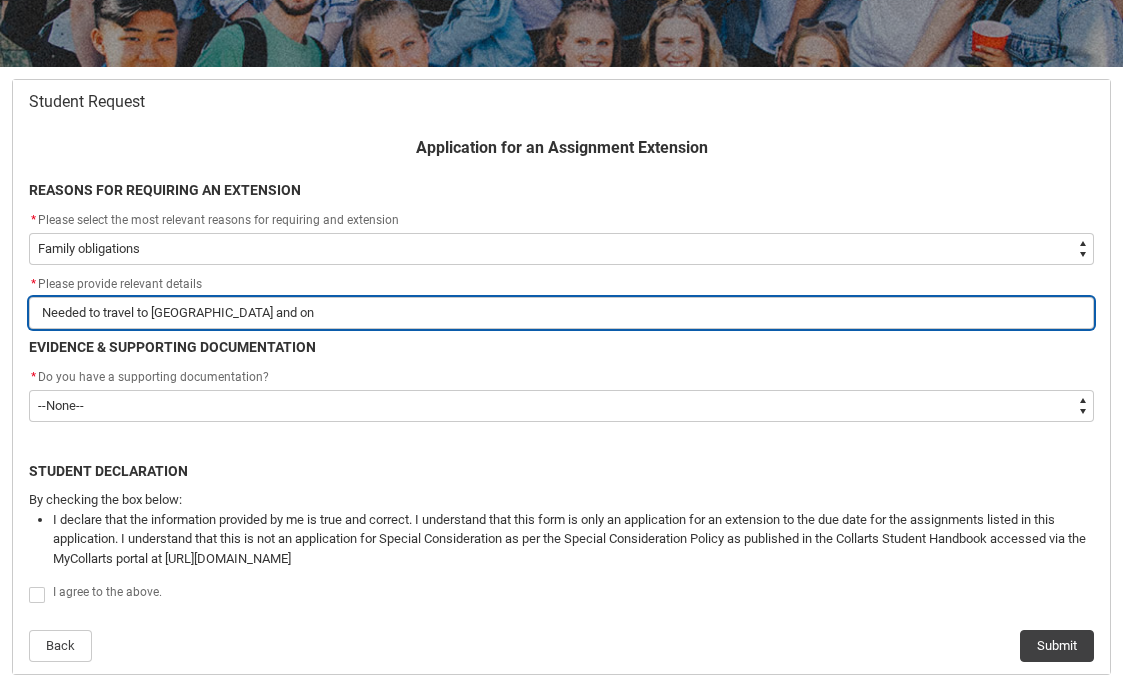 type on "Needed to travel to [GEOGRAPHIC_DATA] and onl" 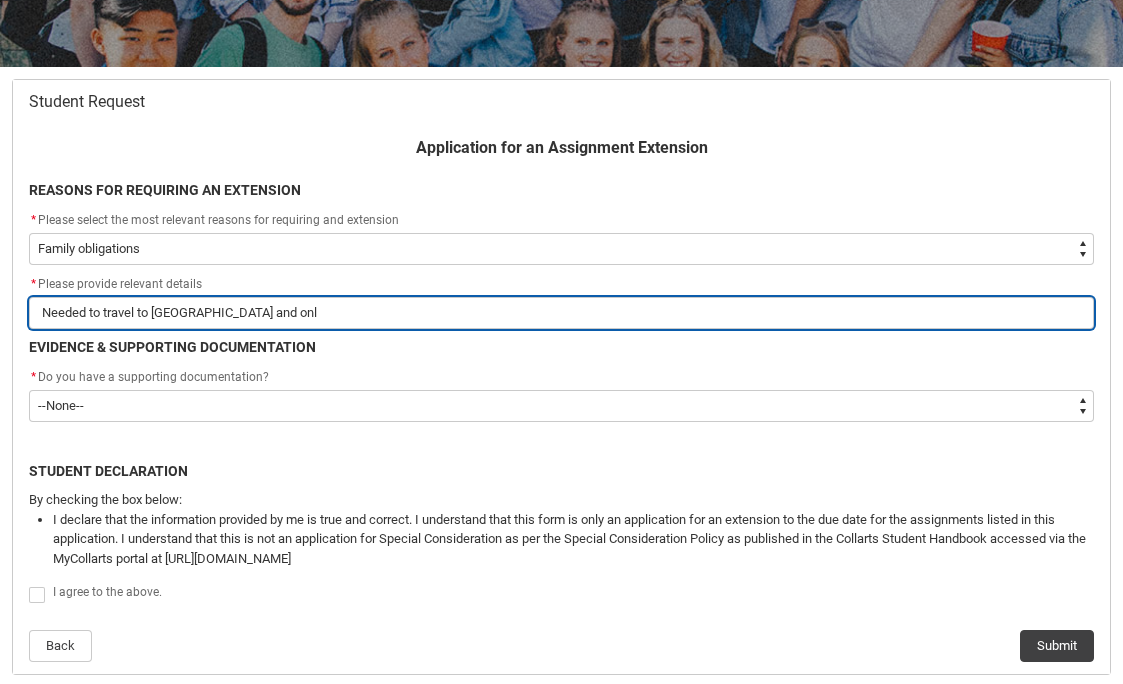 type on "Needed to travel to [GEOGRAPHIC_DATA] and only" 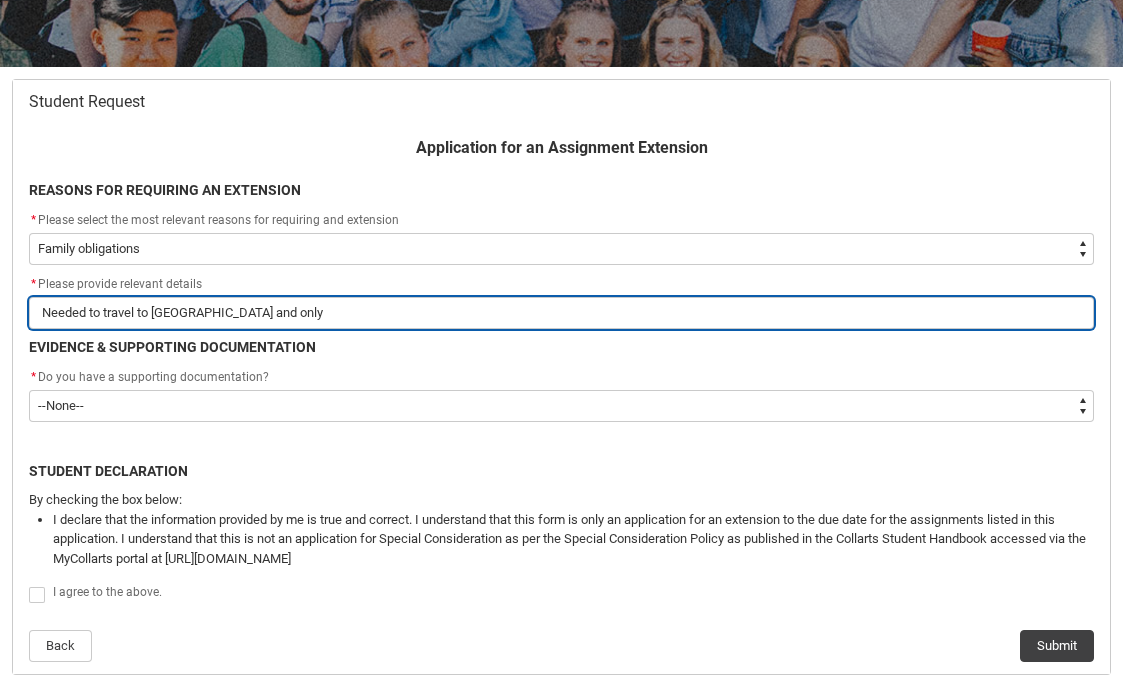 type on "Needed to travel to [GEOGRAPHIC_DATA] and only" 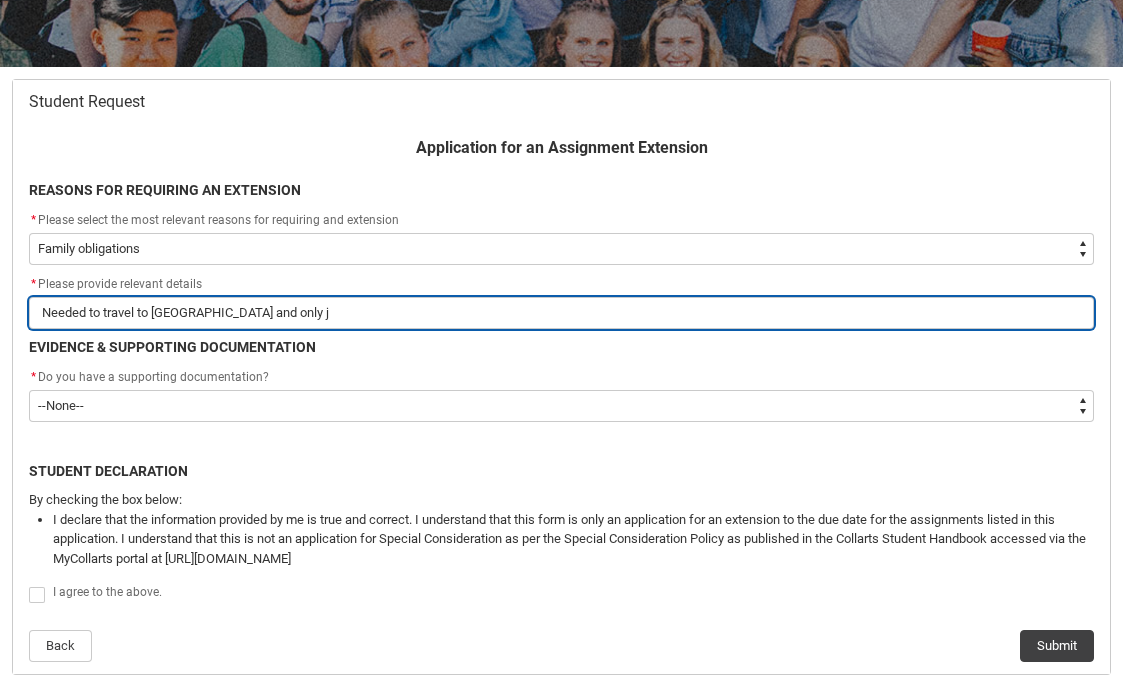 type on "Needed to travel to [GEOGRAPHIC_DATA] and only ju" 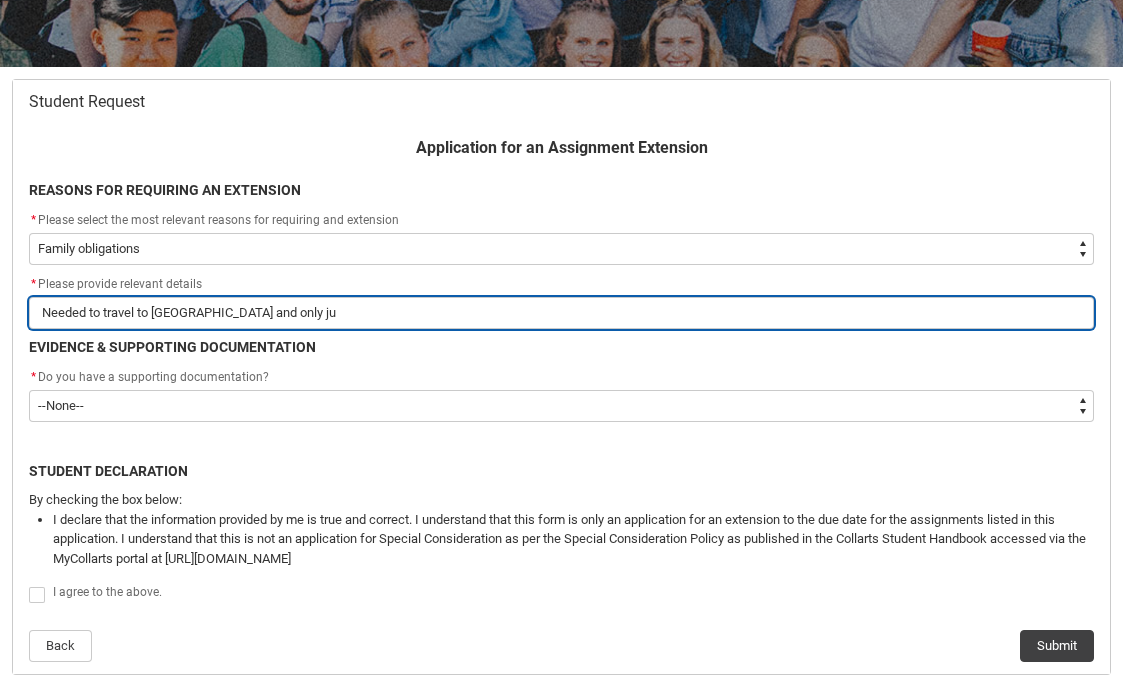 type on "Needed to travel to [GEOGRAPHIC_DATA] and only jus" 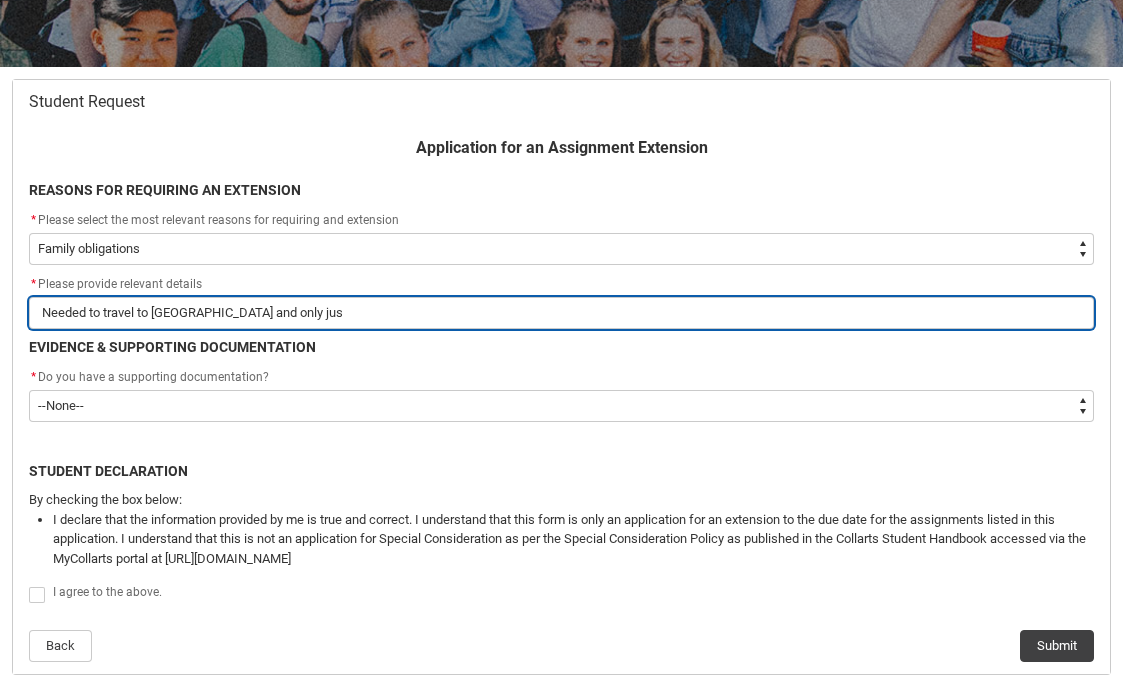 type on "Needed to travel to [GEOGRAPHIC_DATA] and only just" 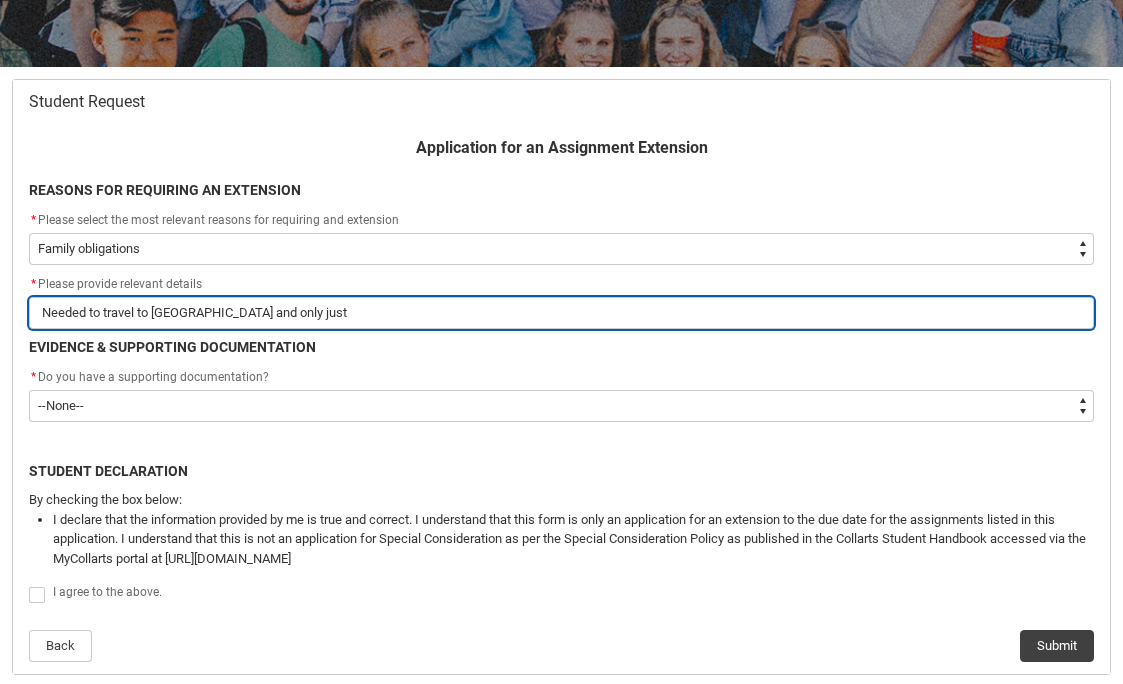 type on "Needed to travel to [GEOGRAPHIC_DATA] and only just" 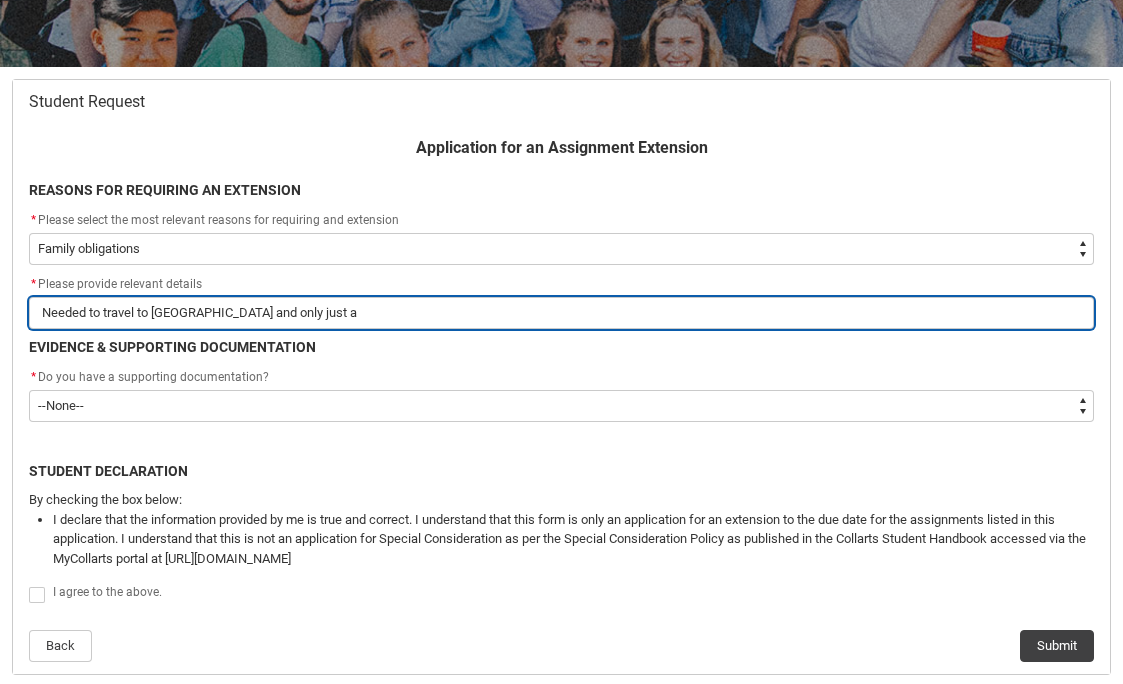 type on "Needed to travel to [GEOGRAPHIC_DATA] and only just ar" 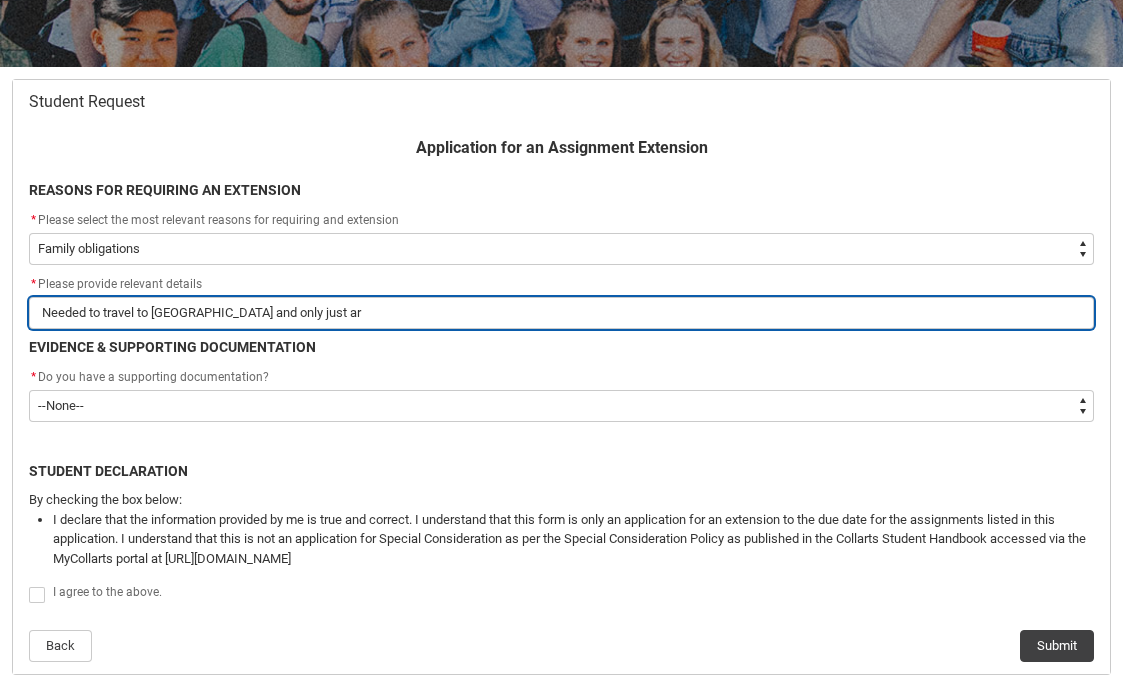 type on "Needed to travel to [GEOGRAPHIC_DATA] and only just arr" 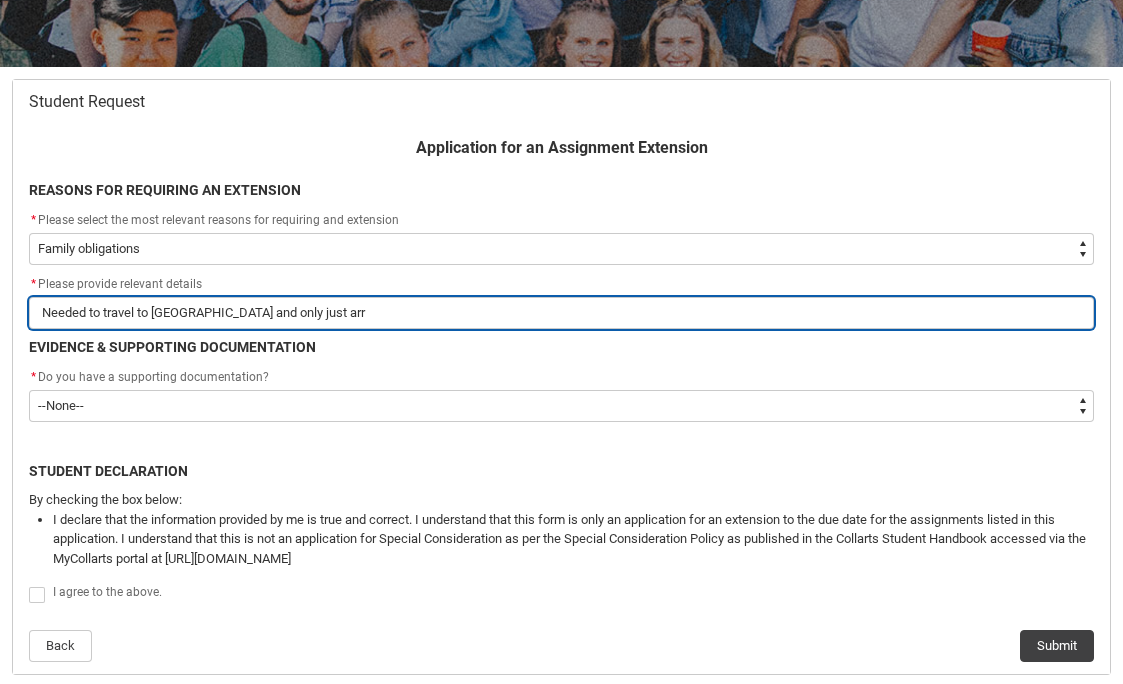 type on "Needed to travel to [GEOGRAPHIC_DATA] and only just arri" 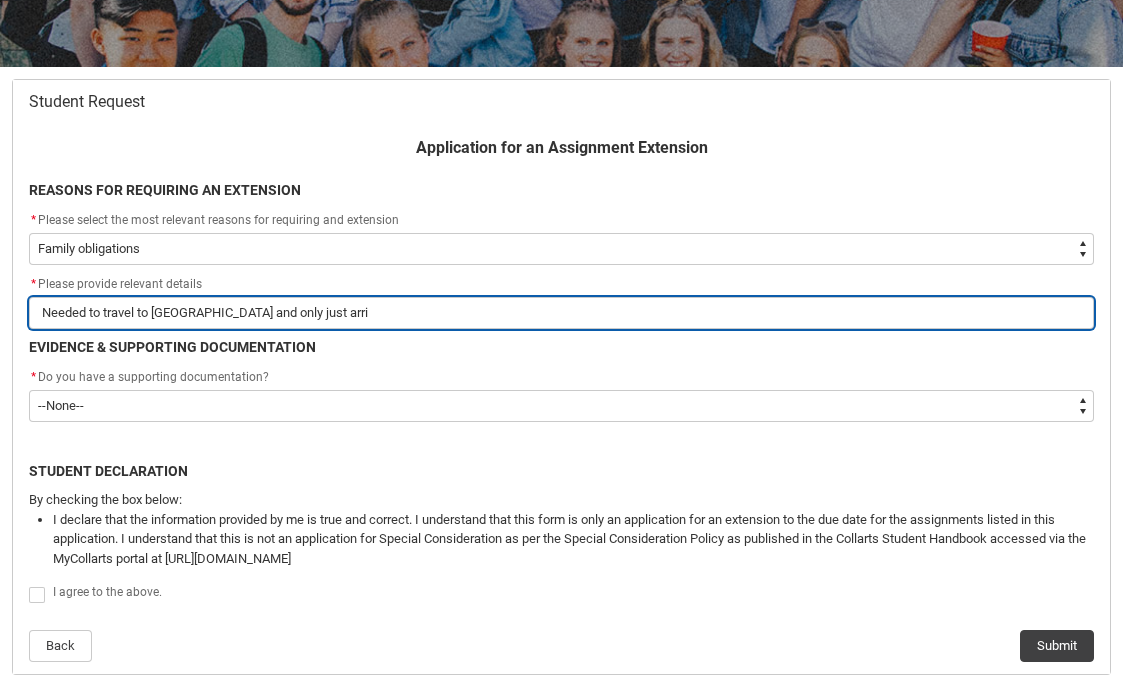 type on "Needed to travel to [GEOGRAPHIC_DATA] and only just arriv" 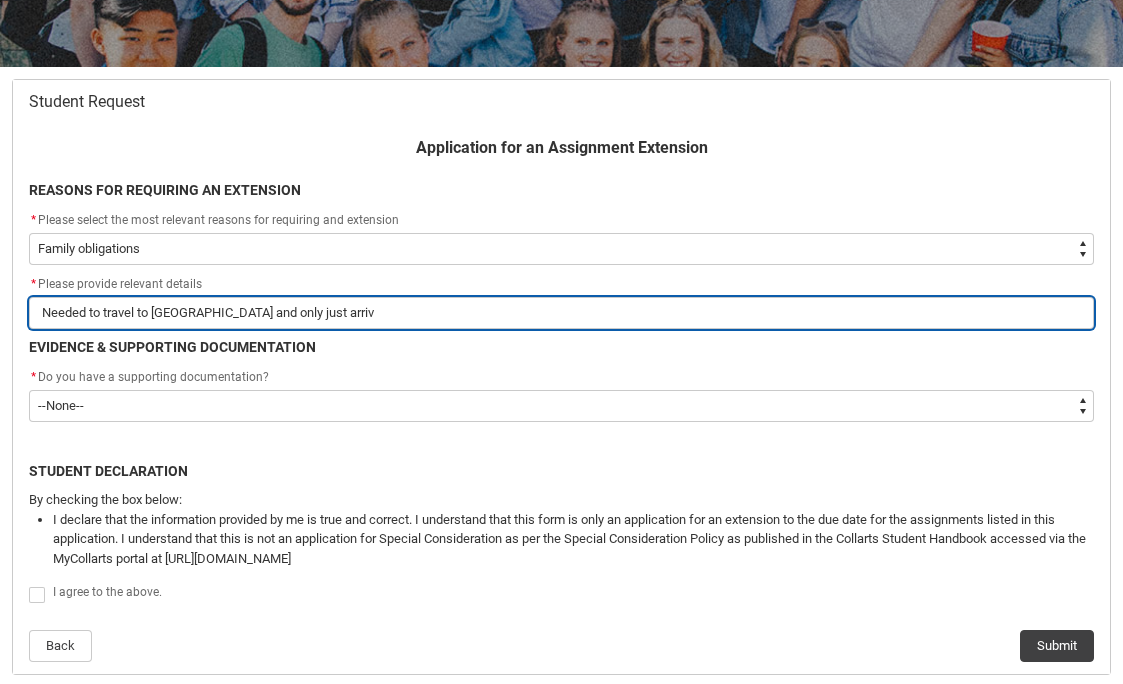 type on "Needed to travel to [GEOGRAPHIC_DATA] and only just arrive" 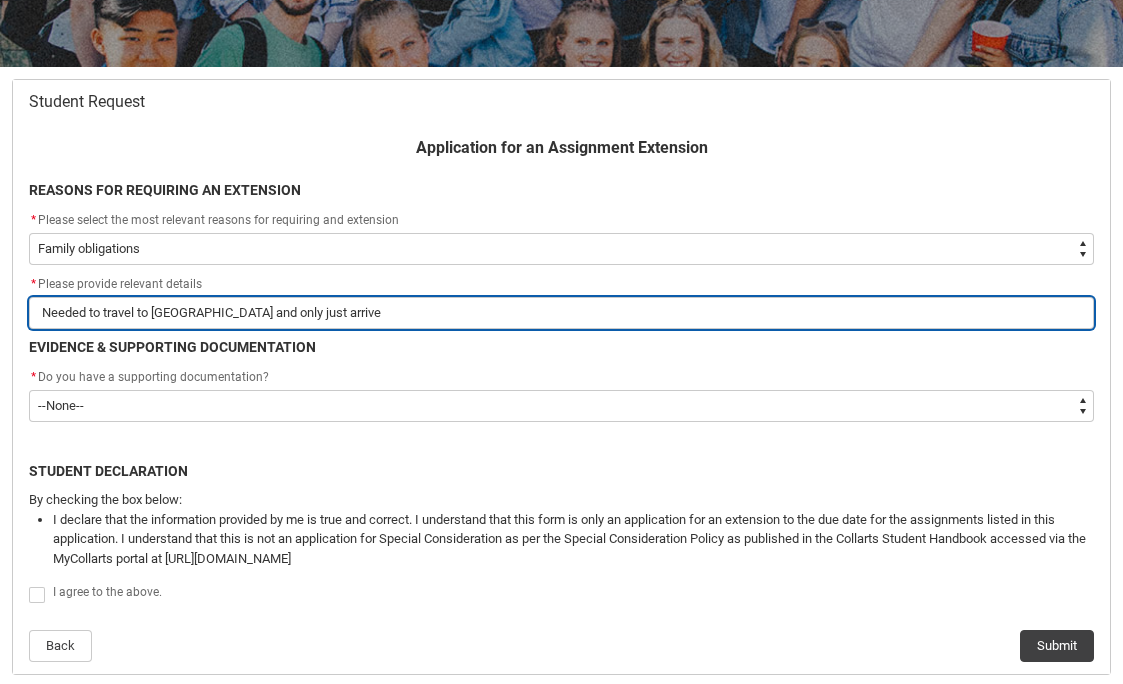 type on "Needed to travel to [GEOGRAPHIC_DATA] and only just arrived" 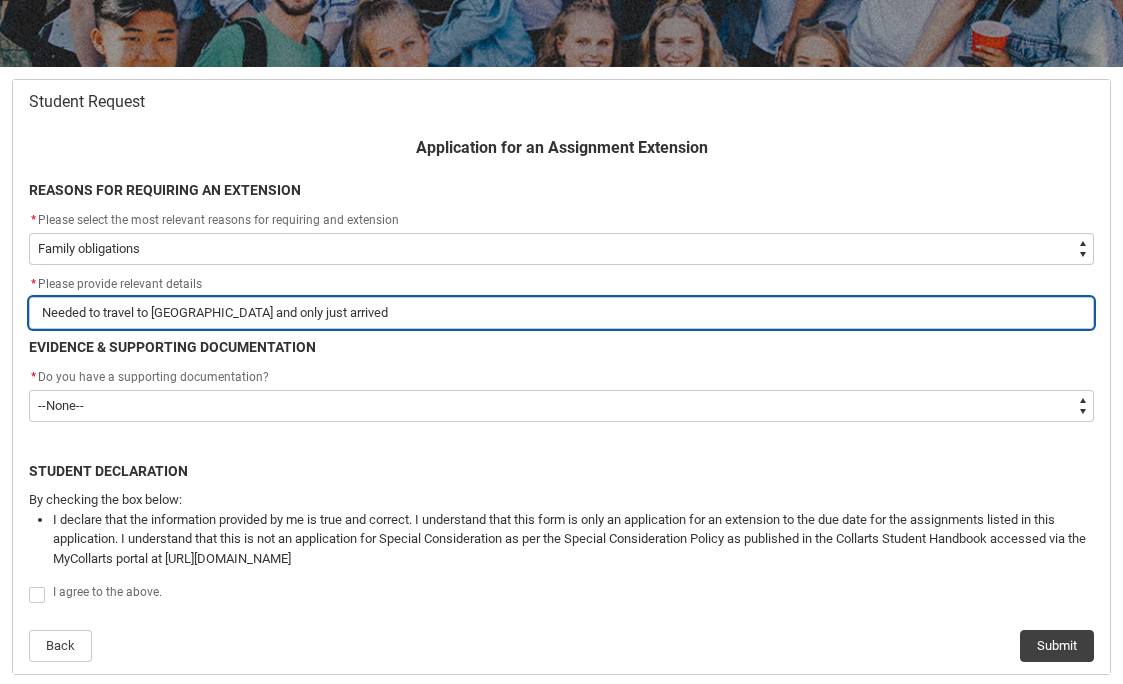type on "Needed to travel to [GEOGRAPHIC_DATA] and only just arrived" 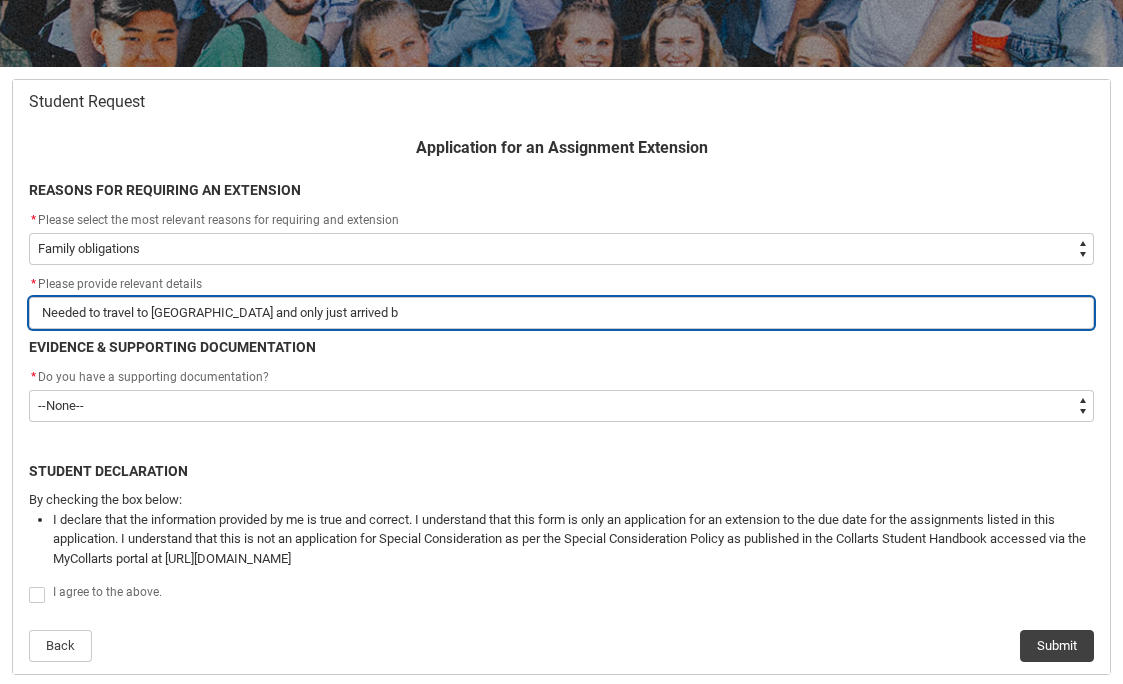 type on "Needed to travel to [GEOGRAPHIC_DATA] and only just arrived ba" 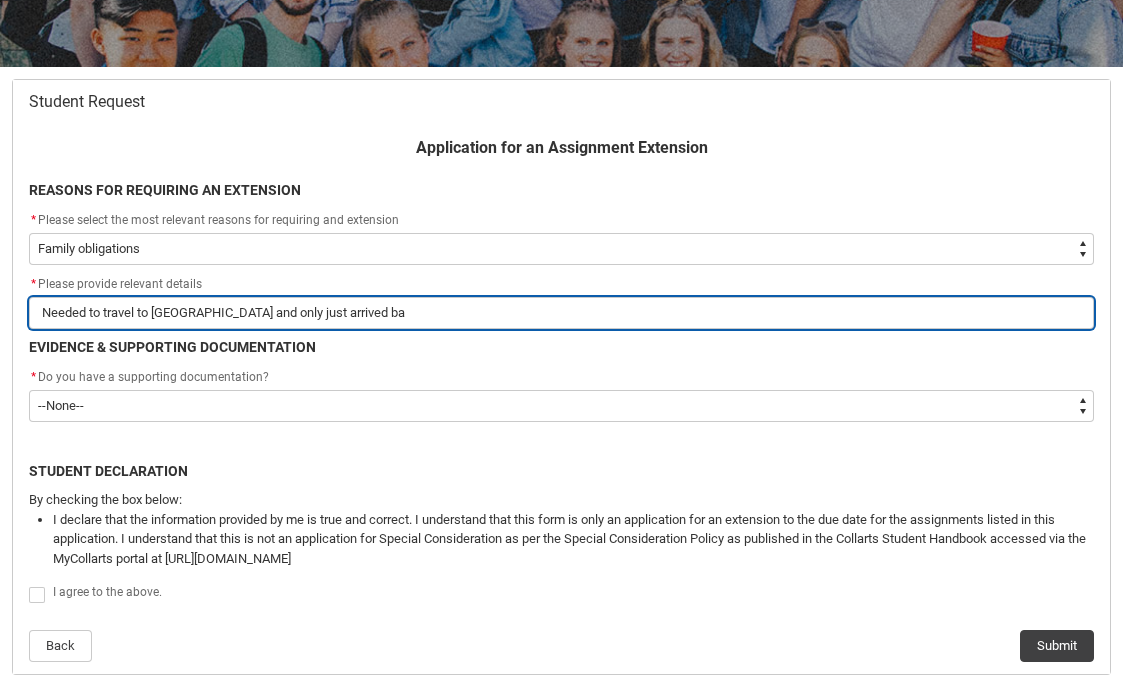 type on "Needed to travel to [GEOGRAPHIC_DATA] and only just arrived bac" 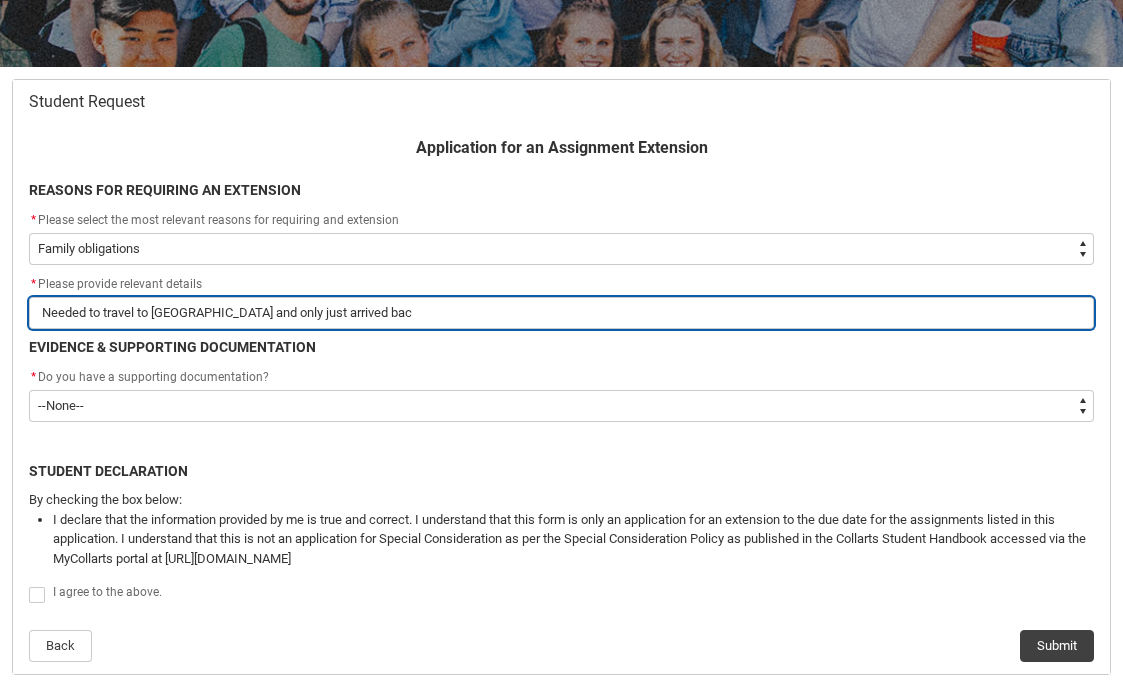 type on "Needed to travel to [GEOGRAPHIC_DATA] and only just arrived back" 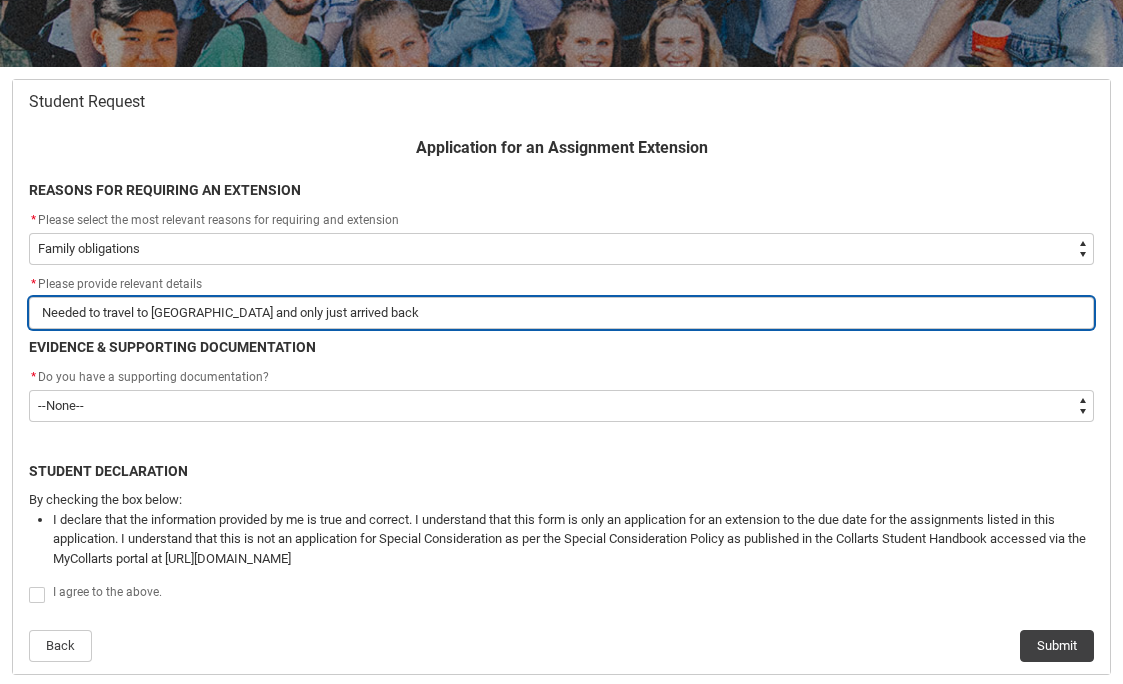 type on "Needed to travel to [GEOGRAPHIC_DATA] and only just arrived back" 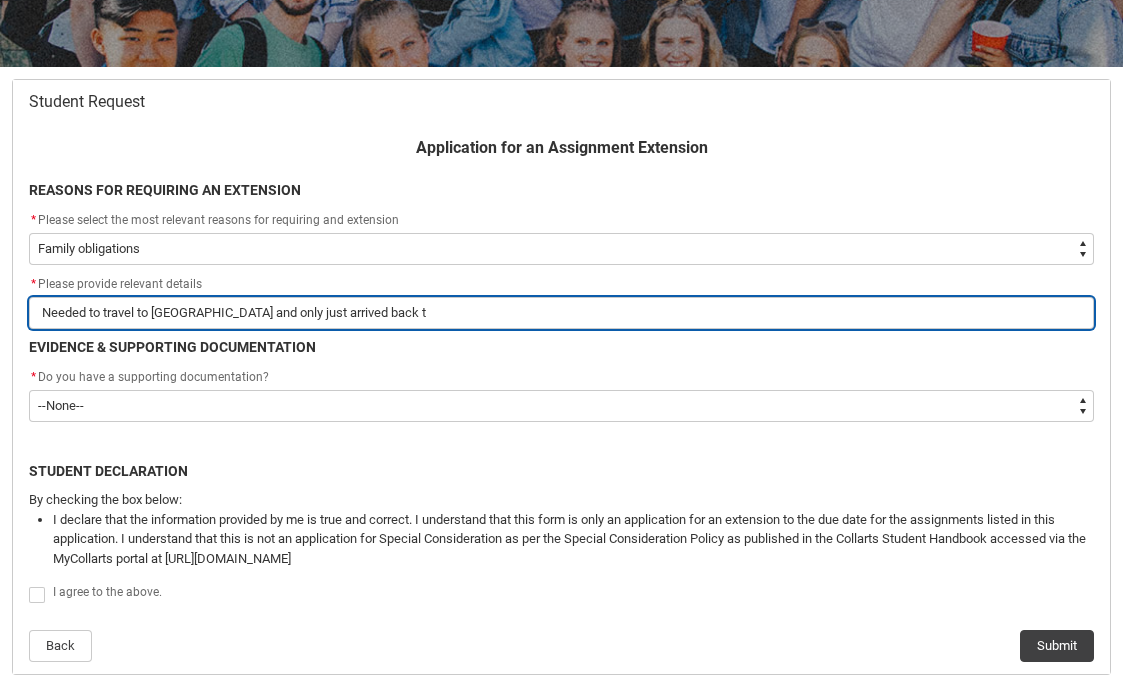 type on "Needed to travel to [GEOGRAPHIC_DATA] and only just arrived back to" 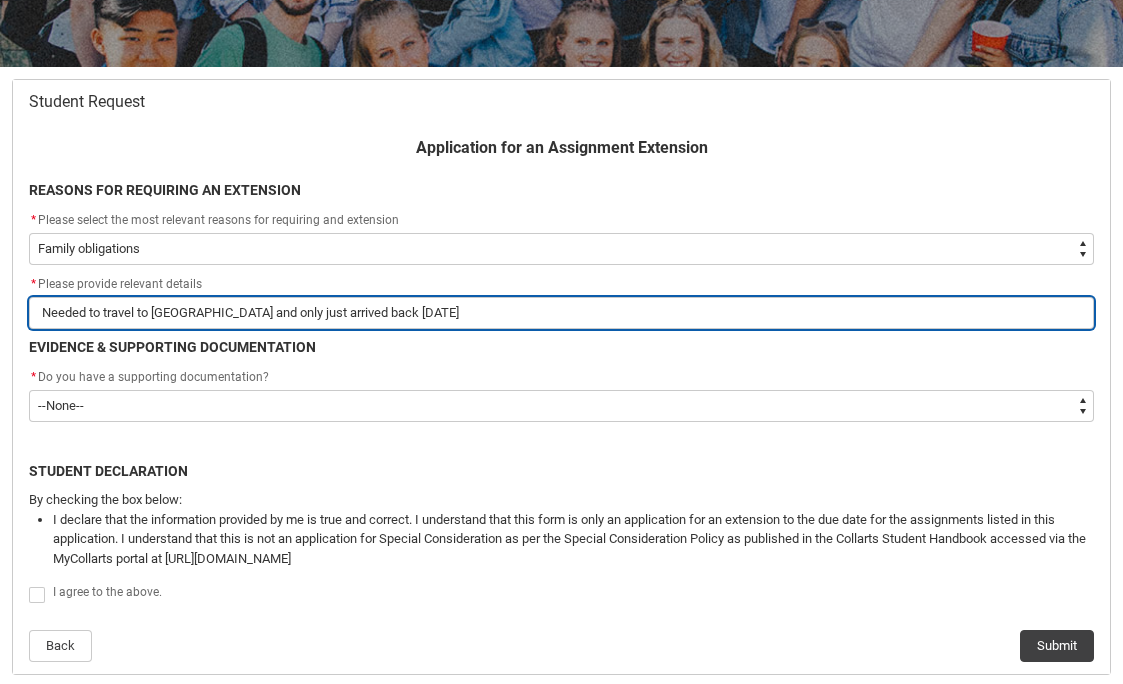 click on "Needed to travel to [GEOGRAPHIC_DATA] and only just arrived back [DATE]" at bounding box center (561, 313) 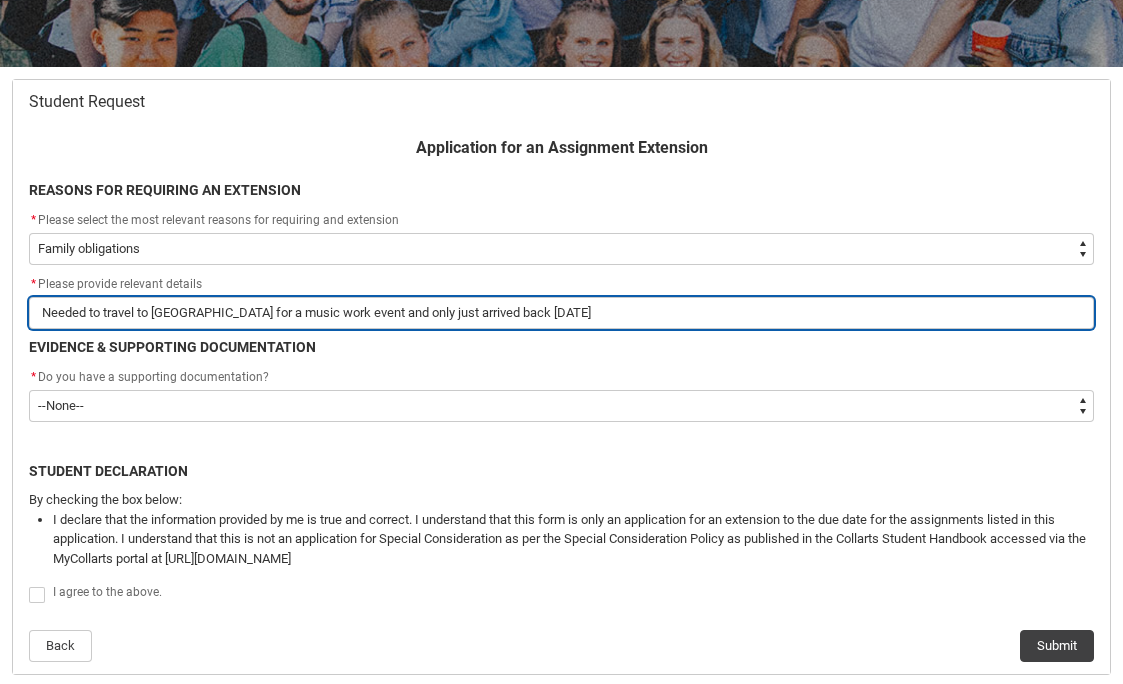 click on "Needed to travel to [GEOGRAPHIC_DATA] for a music work event and only just arrived back [DATE]" at bounding box center [561, 313] 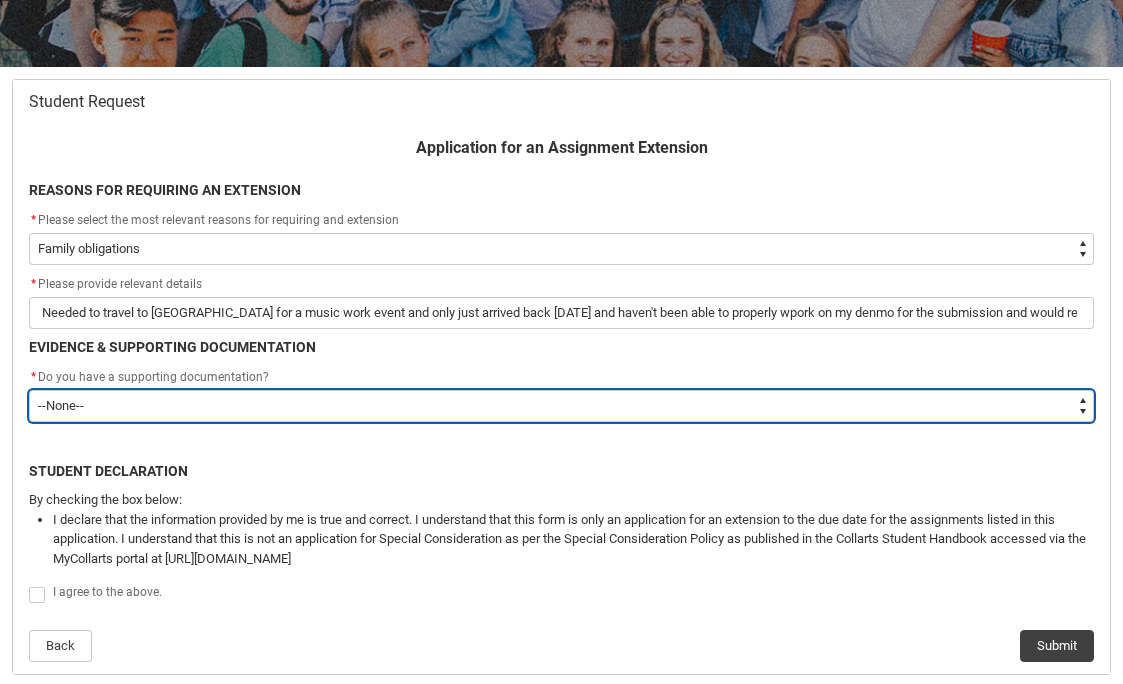 click on "--None-- Yes No" at bounding box center (561, 406) 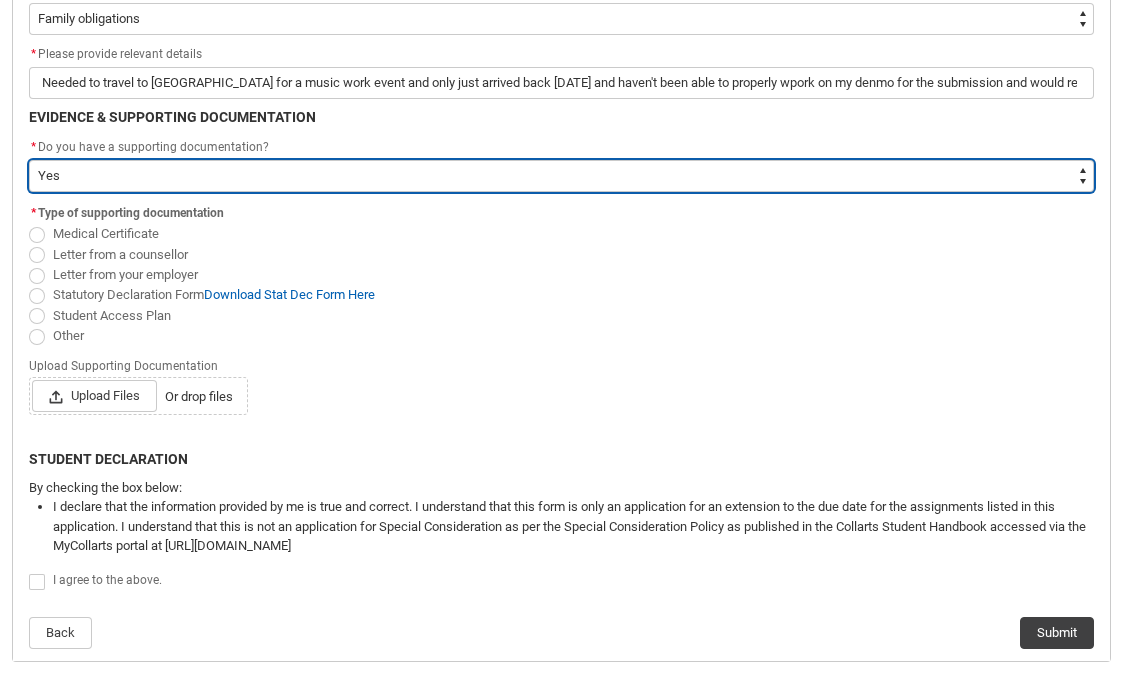 scroll, scrollTop: 559, scrollLeft: 0, axis: vertical 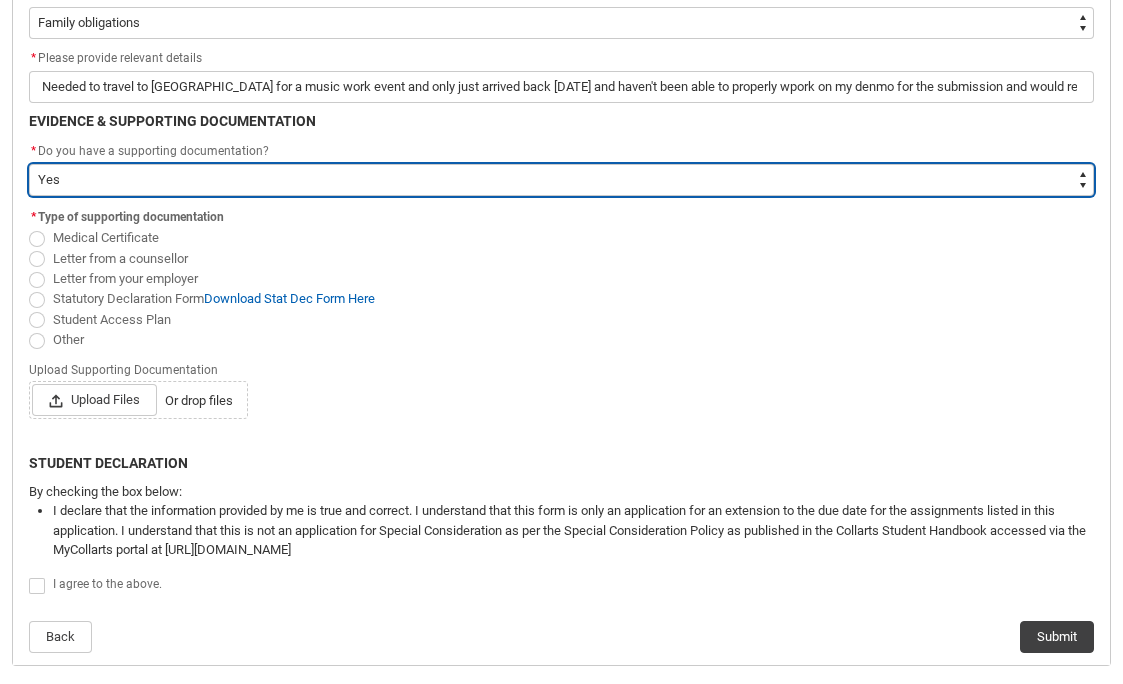 click on "--None-- Yes No" at bounding box center (561, 180) 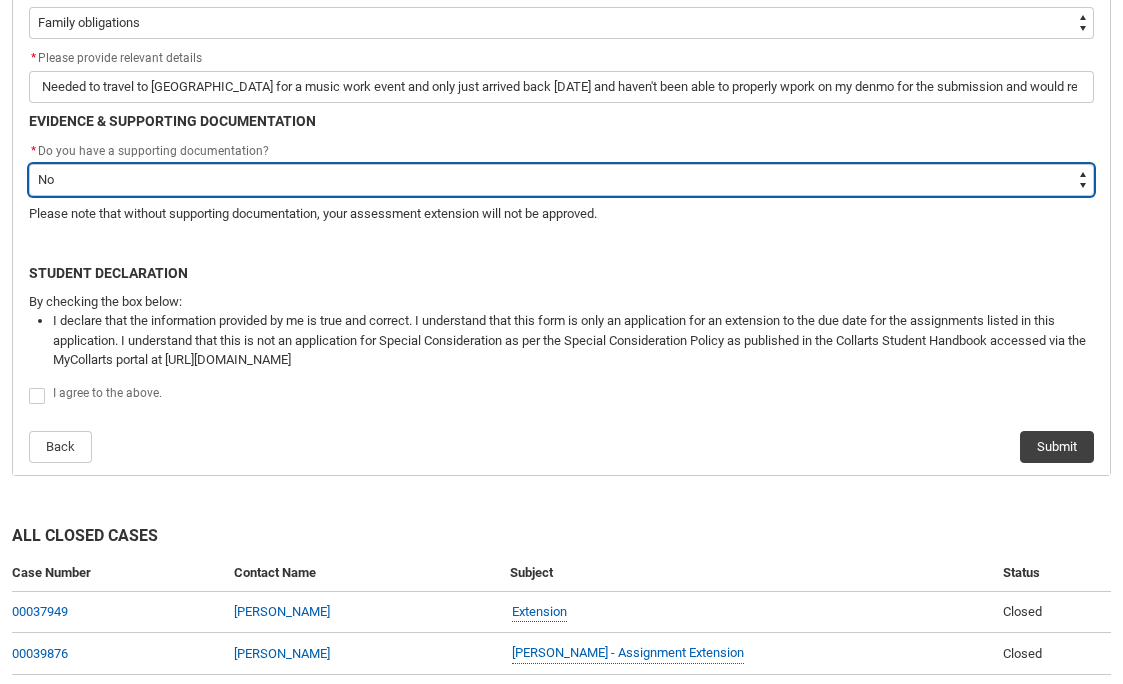 click on "--None-- Yes No" at bounding box center (561, 180) 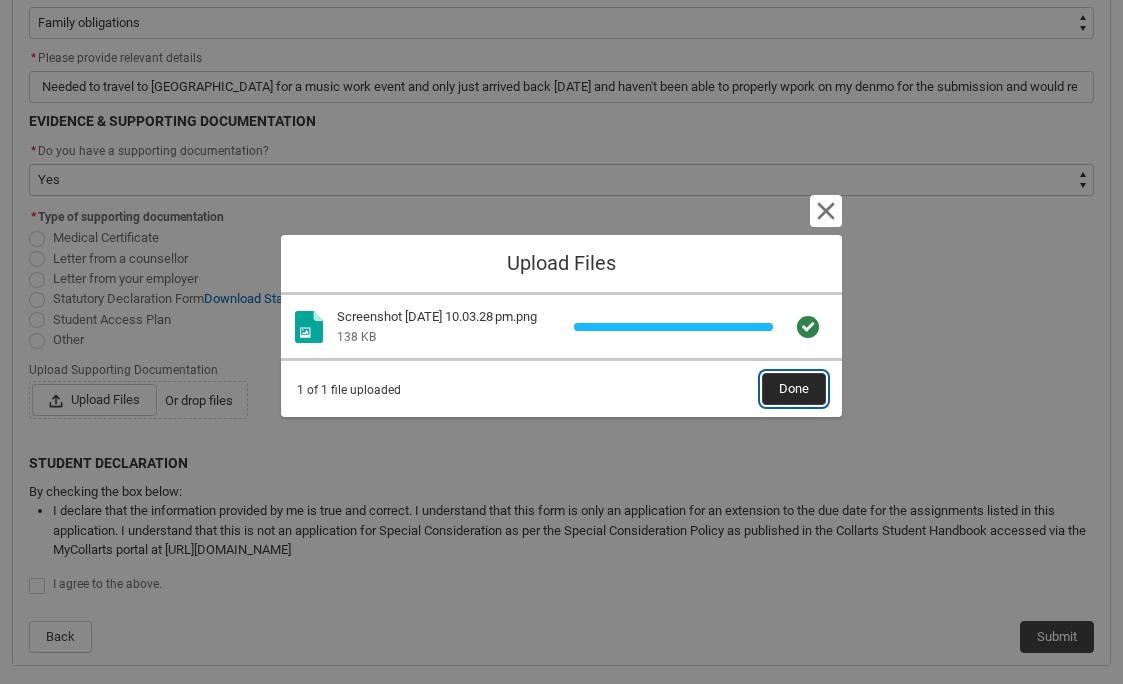 click on "Done" at bounding box center (794, 389) 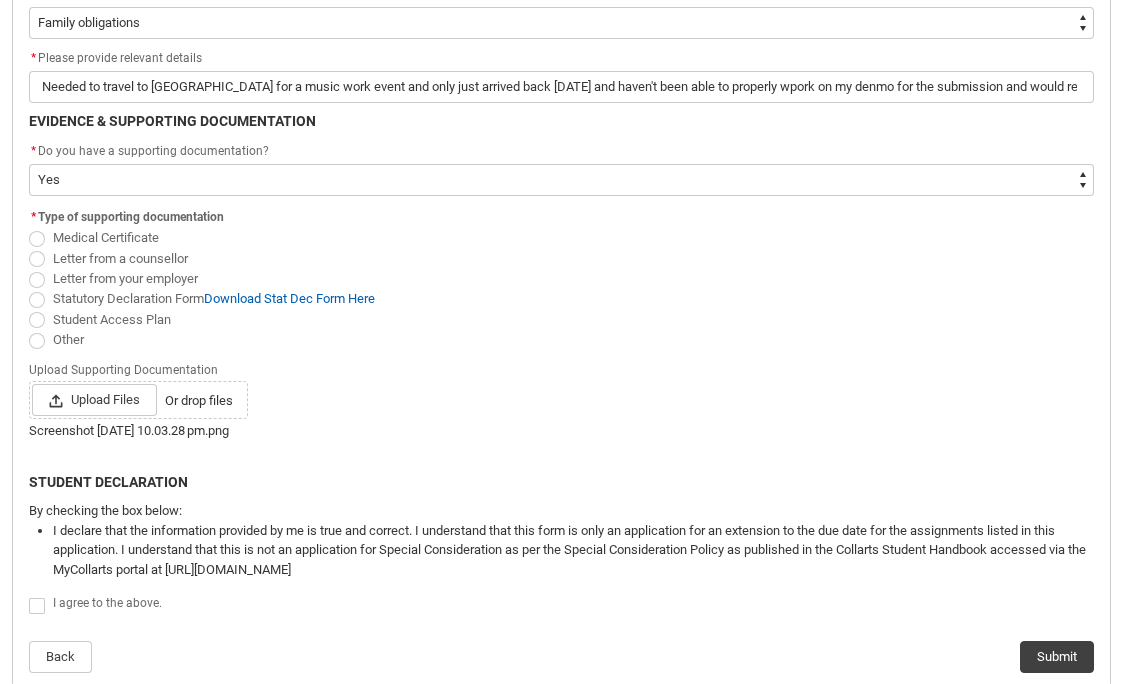 click at bounding box center [37, 341] 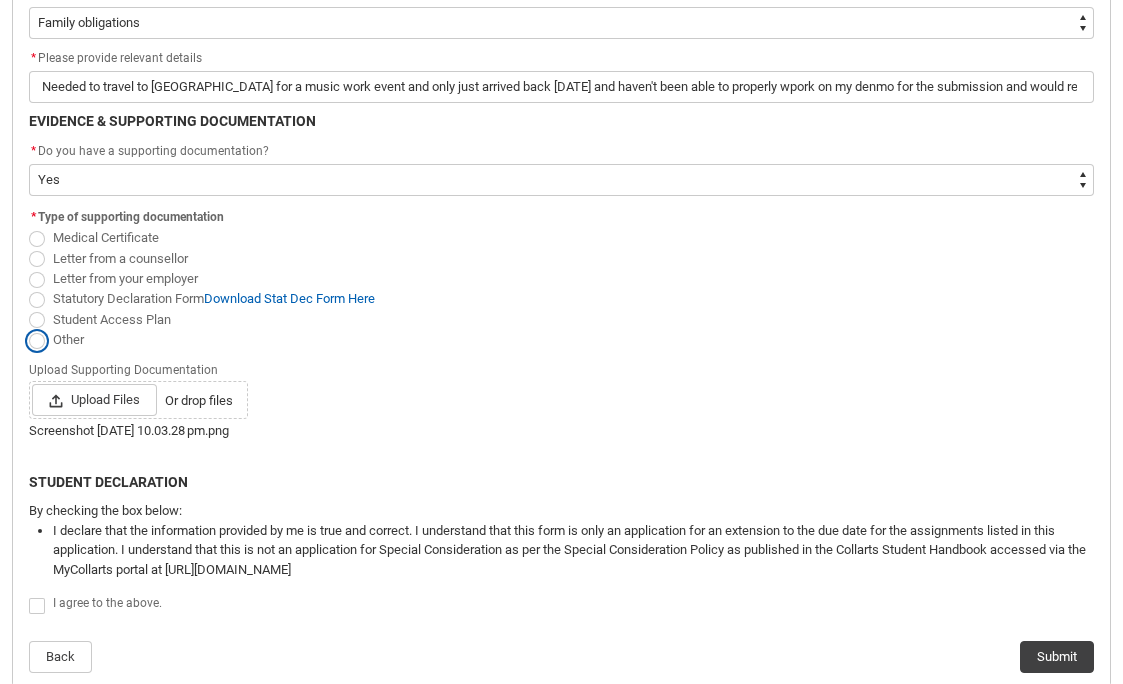 click on "Other" at bounding box center [28, 328] 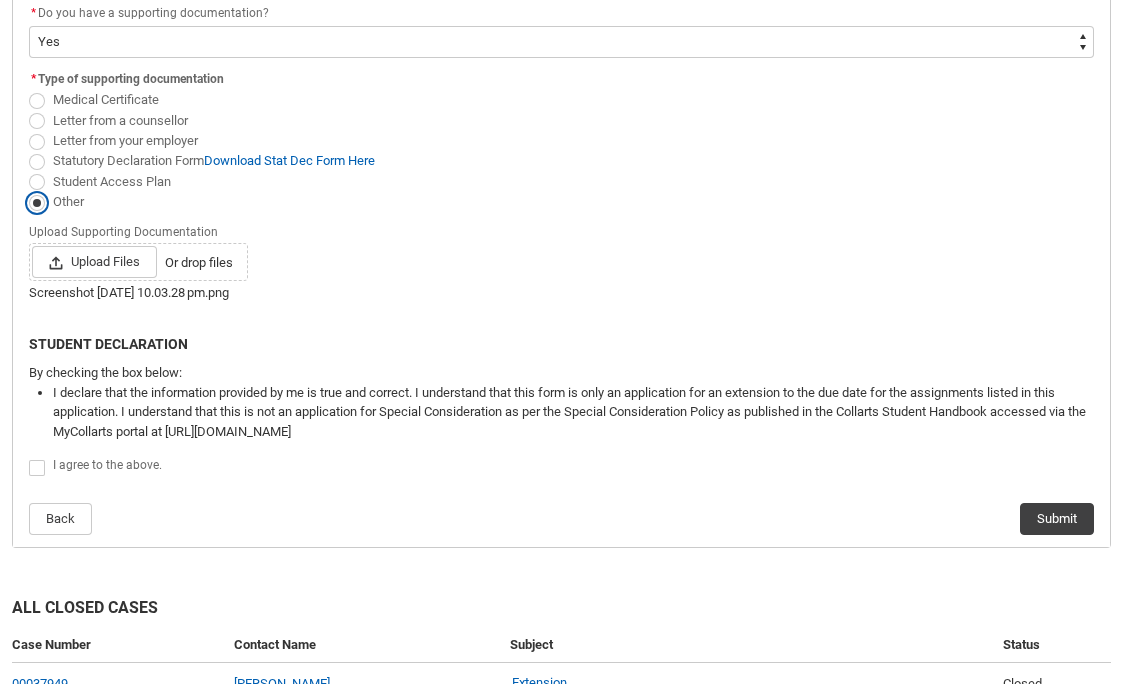 scroll, scrollTop: 739, scrollLeft: 0, axis: vertical 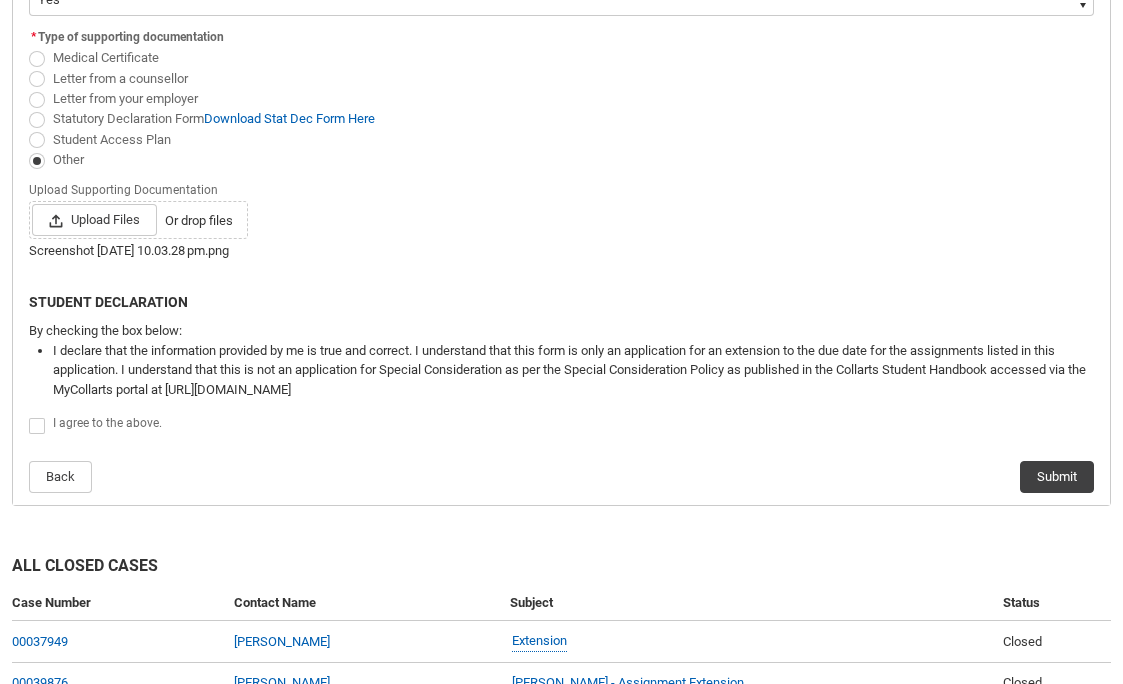 click 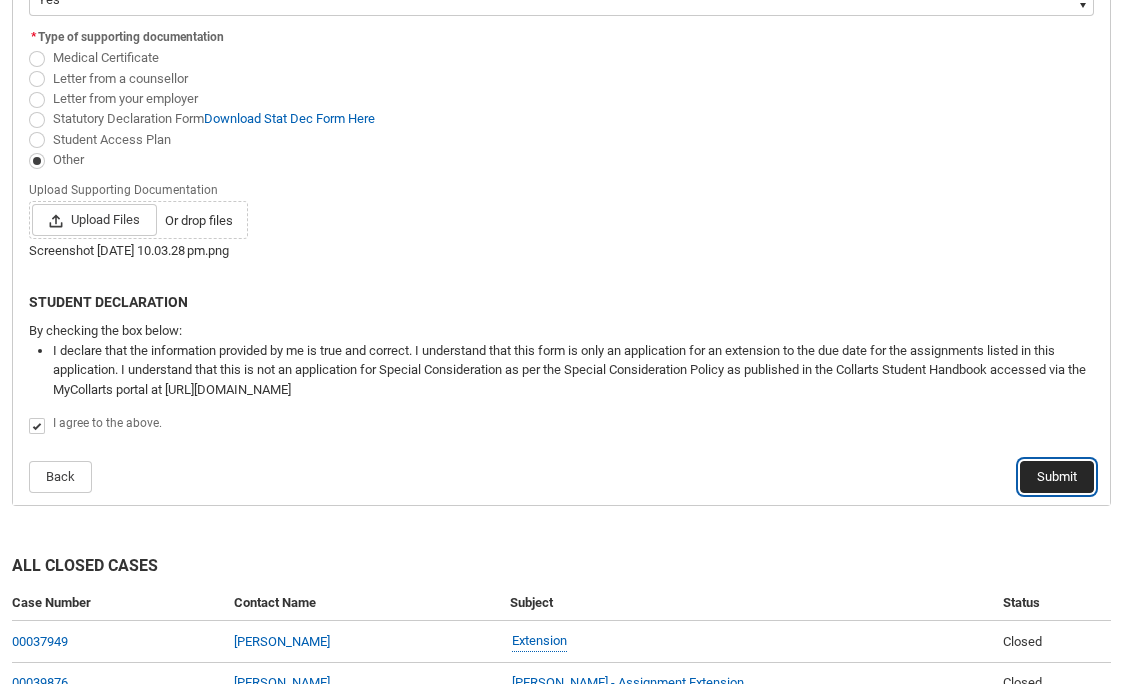 click on "Submit" 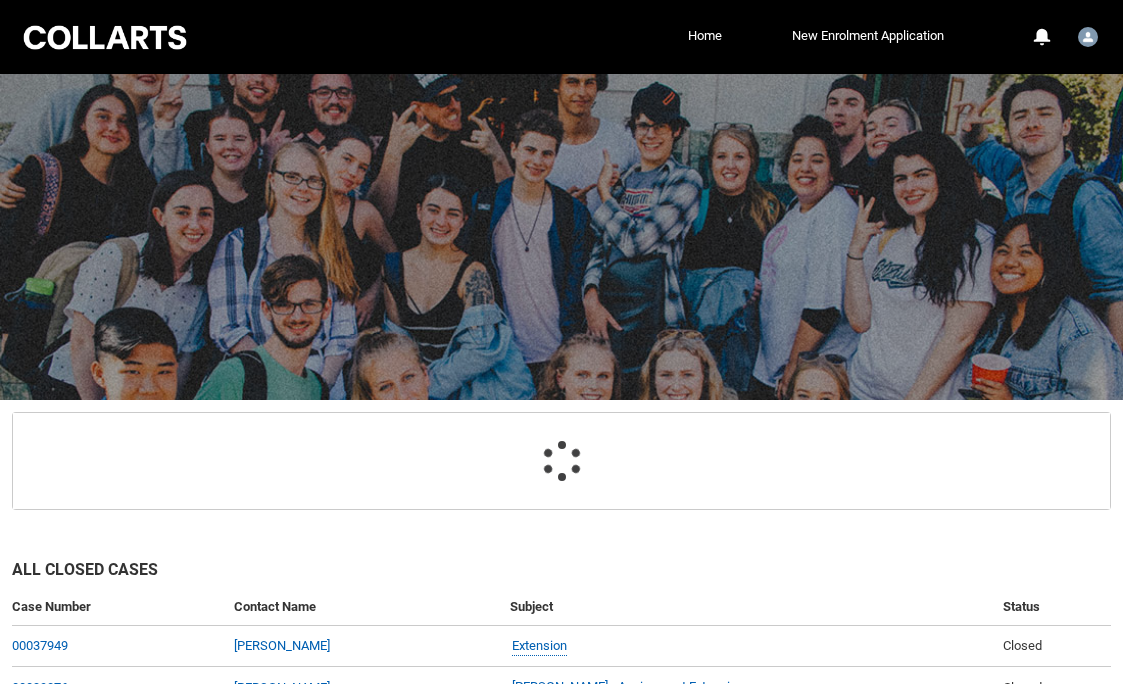 scroll, scrollTop: 213, scrollLeft: 0, axis: vertical 